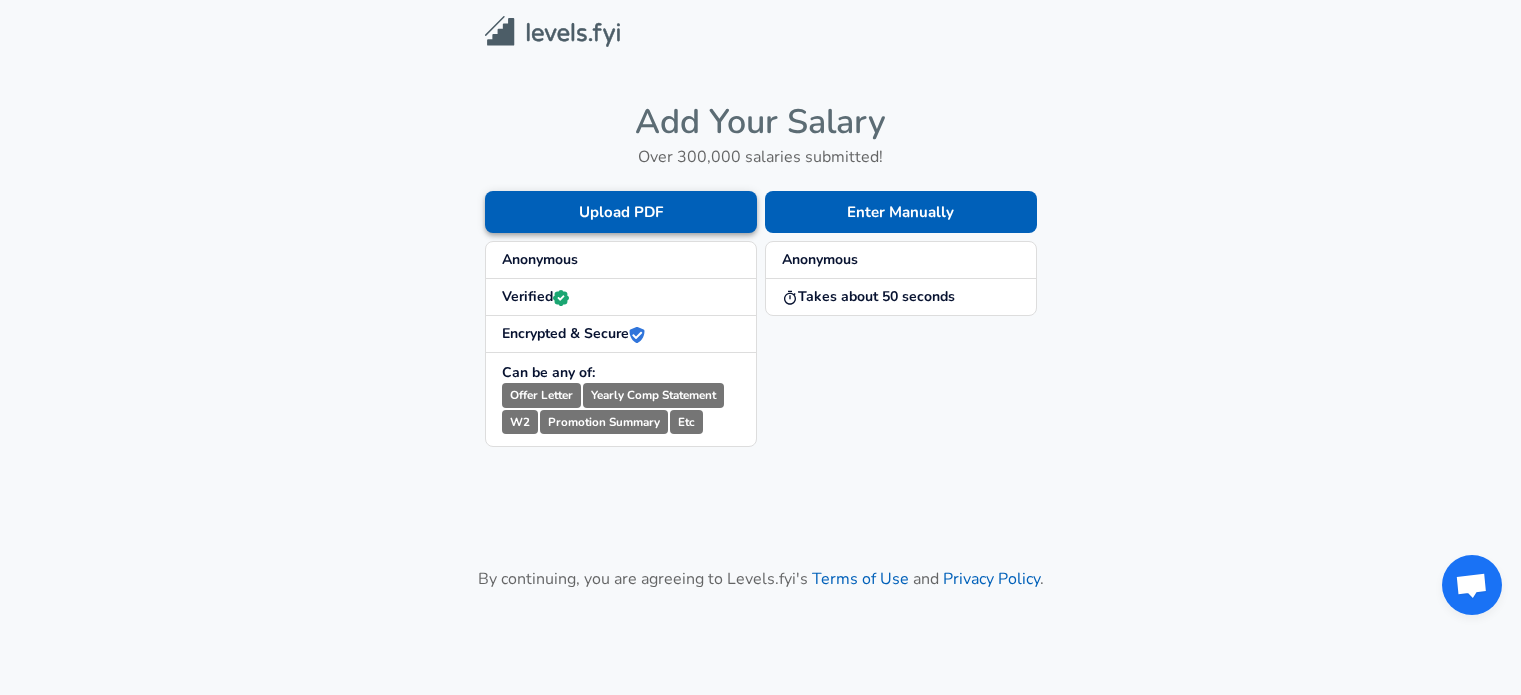 scroll, scrollTop: 0, scrollLeft: 0, axis: both 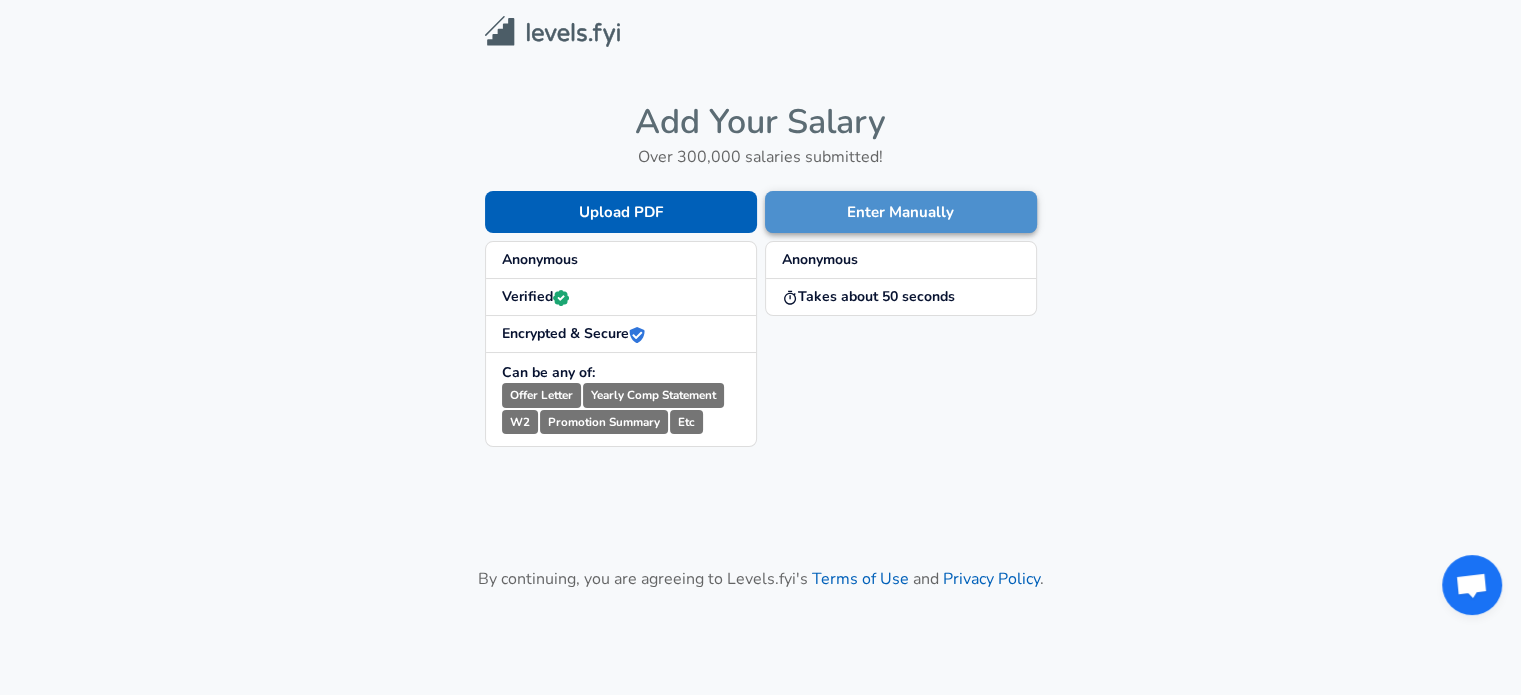 click on "Enter Manually" at bounding box center (901, 212) 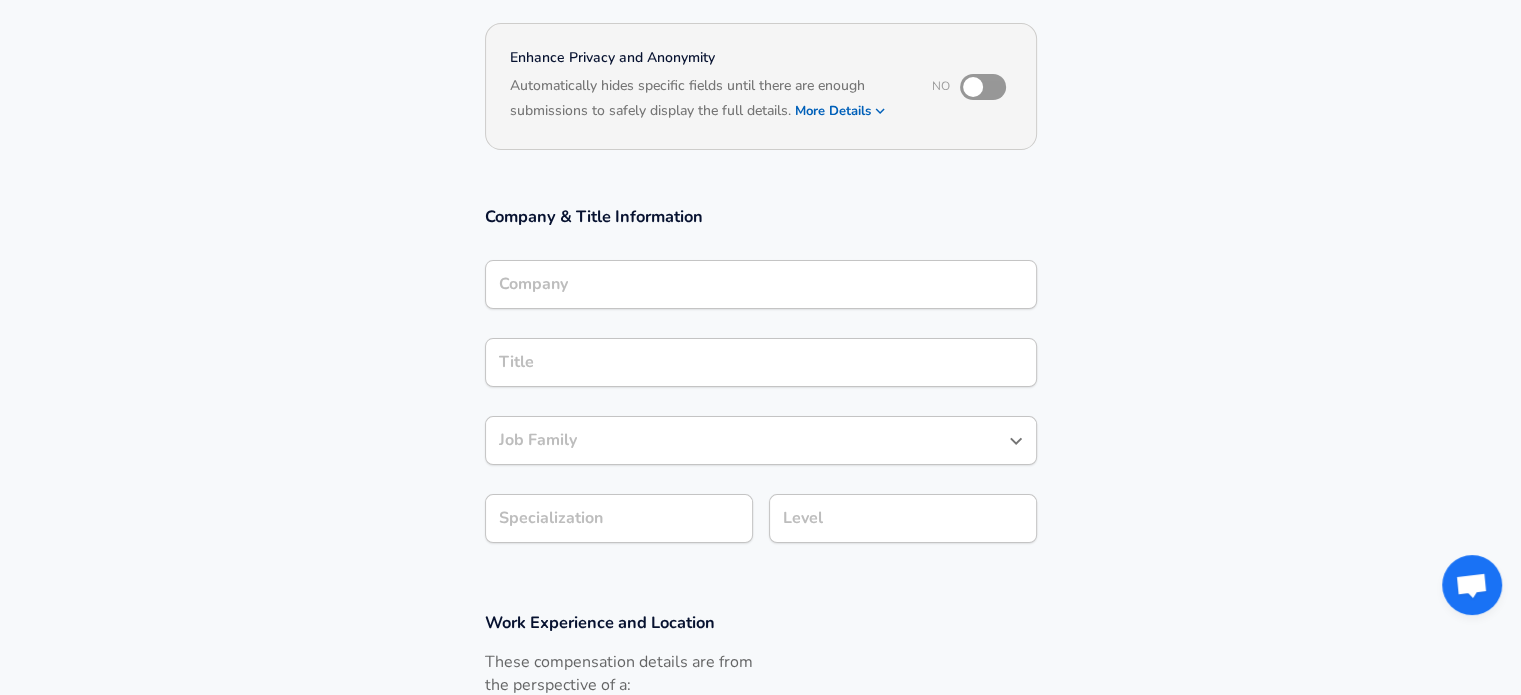 scroll, scrollTop: 175, scrollLeft: 0, axis: vertical 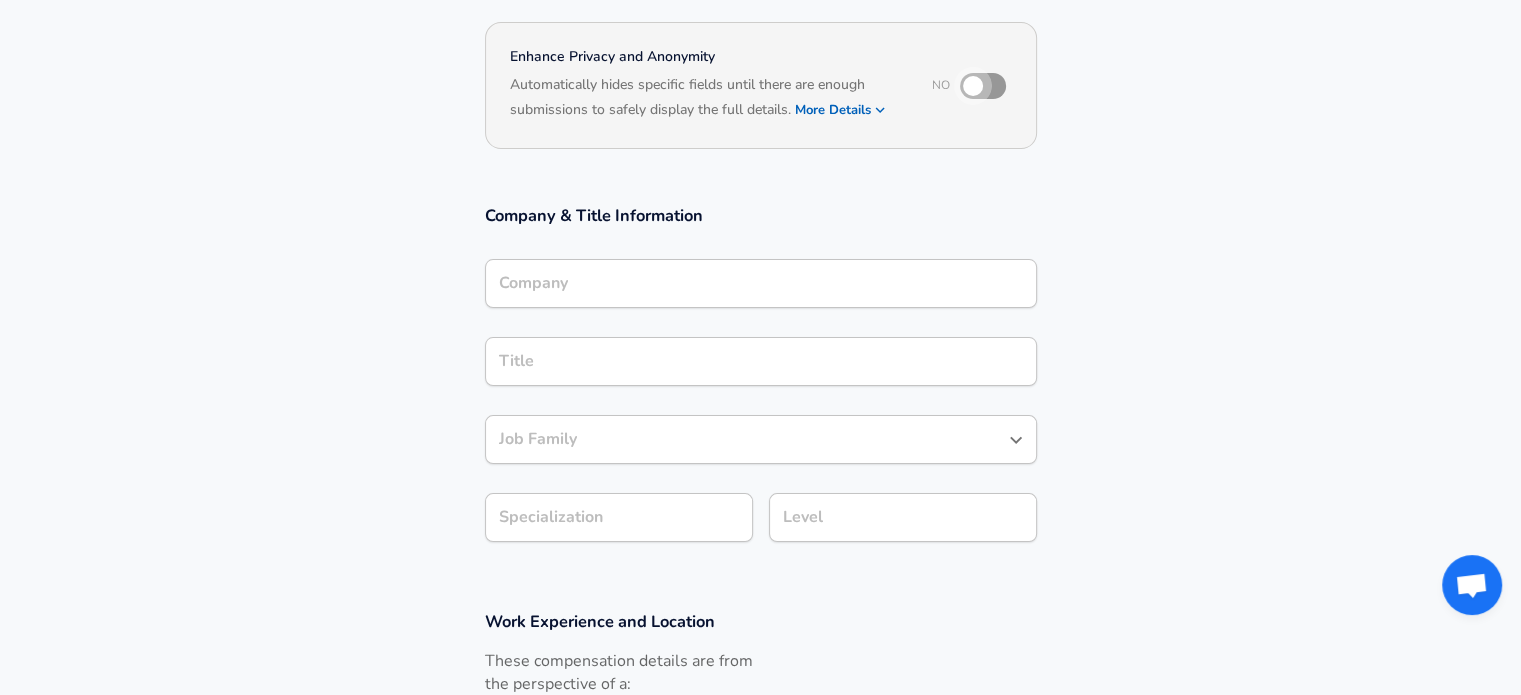 click at bounding box center [973, 86] 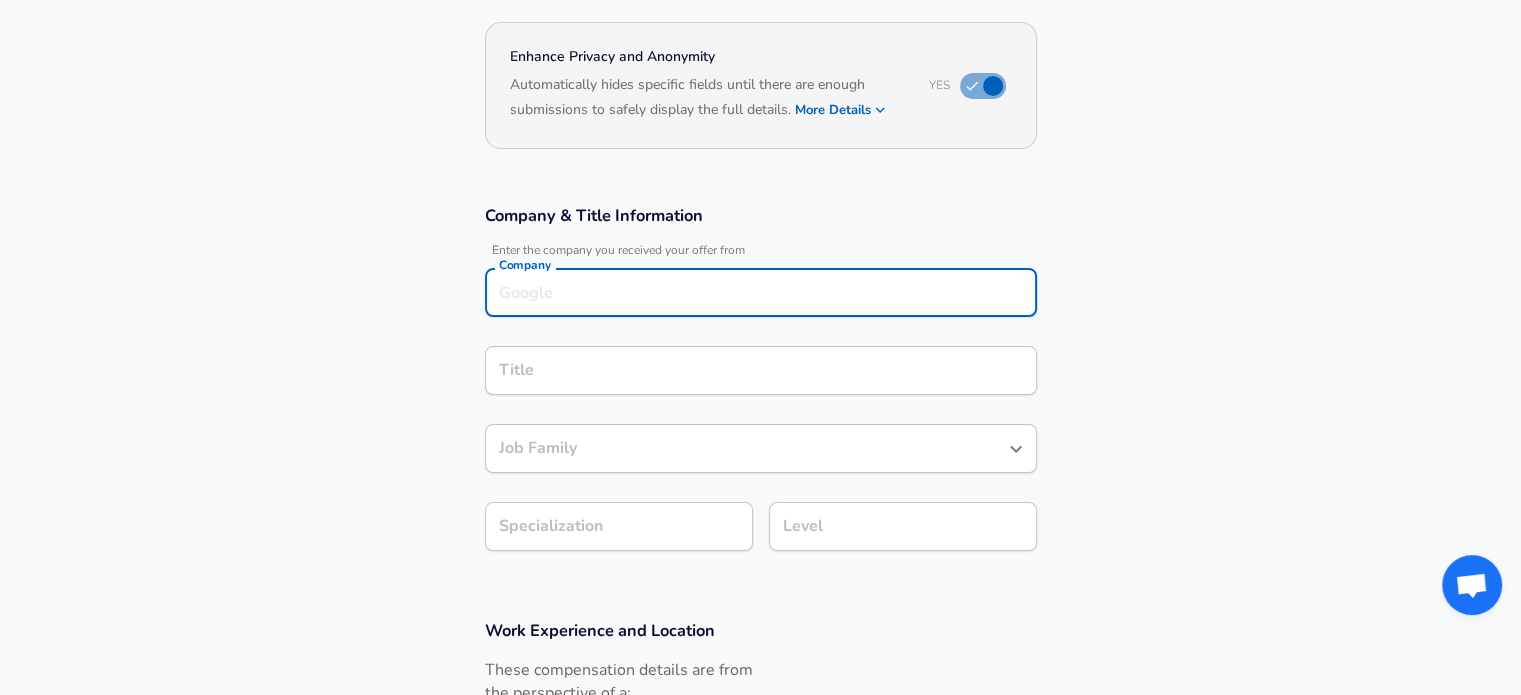 scroll, scrollTop: 195, scrollLeft: 0, axis: vertical 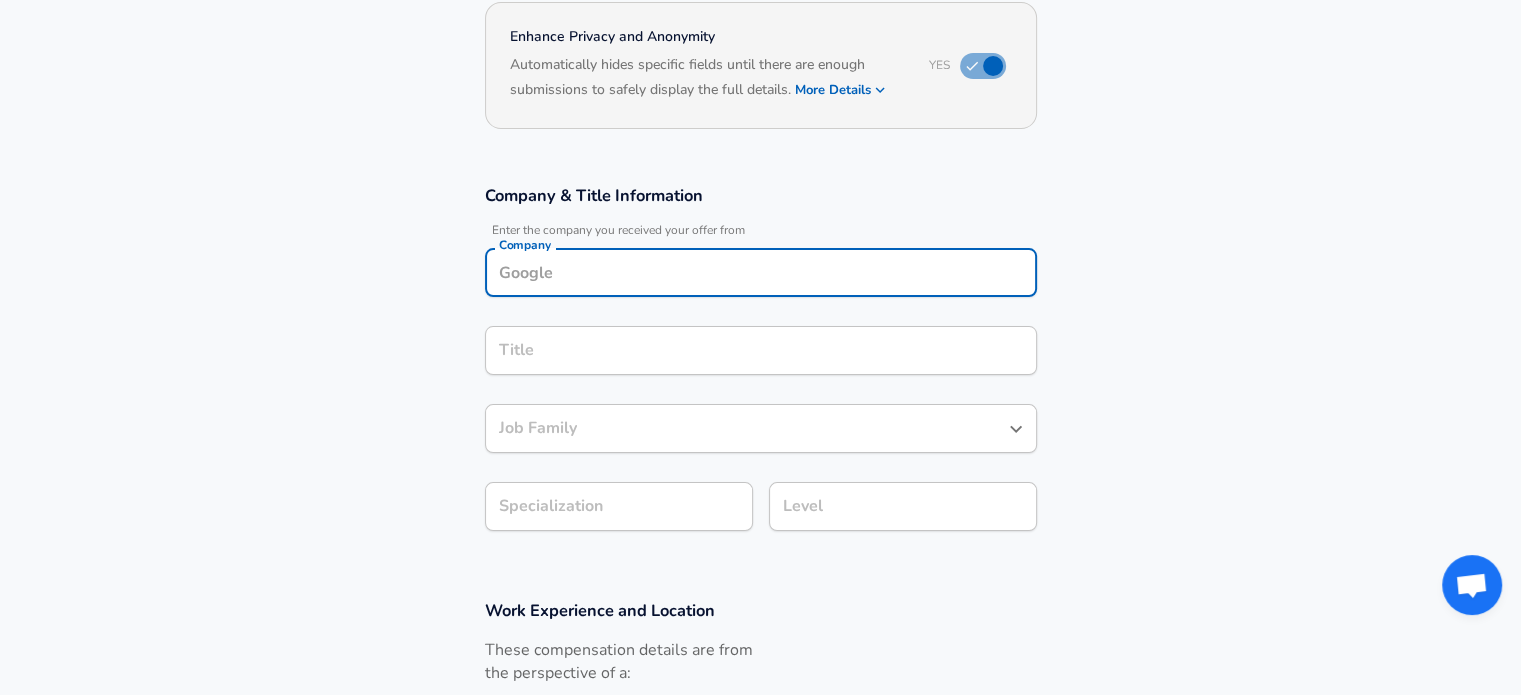 click on "Company" at bounding box center [761, 272] 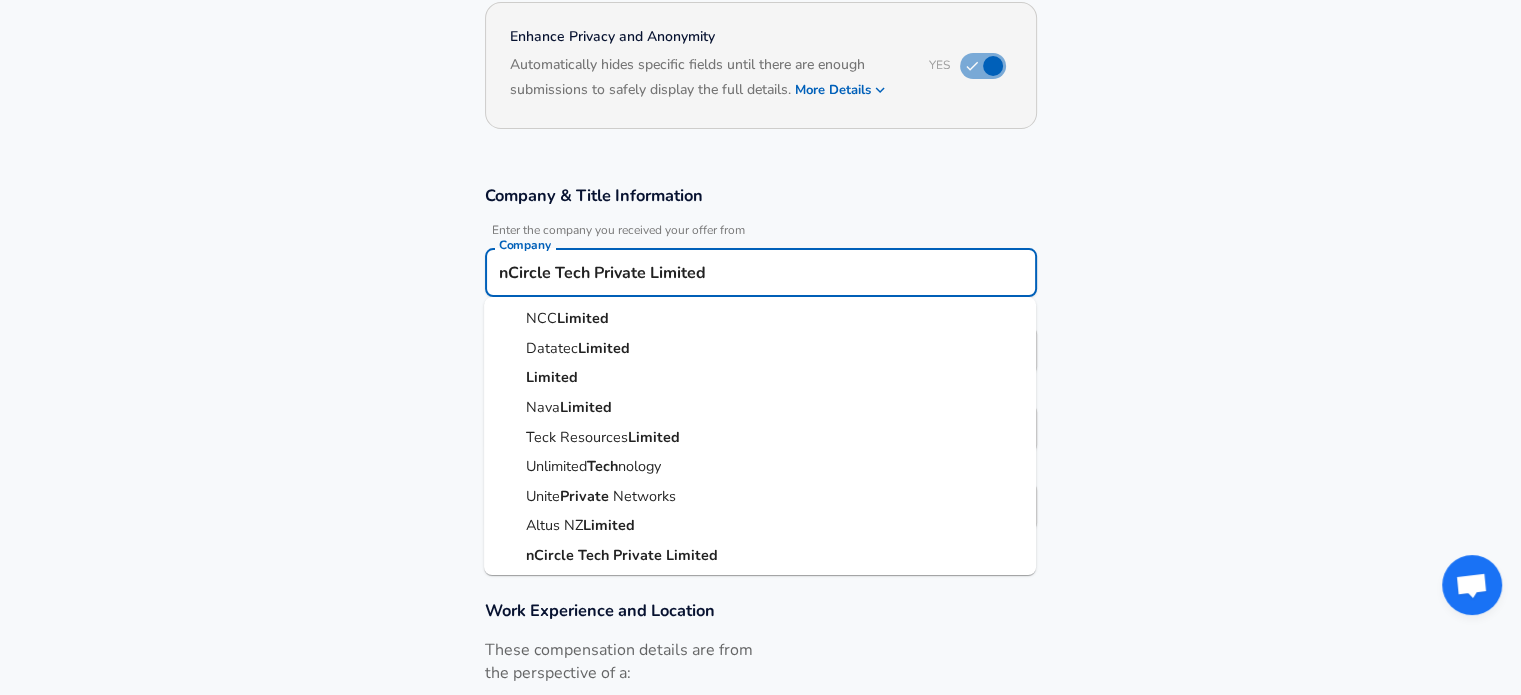 scroll, scrollTop: 63, scrollLeft: 0, axis: vertical 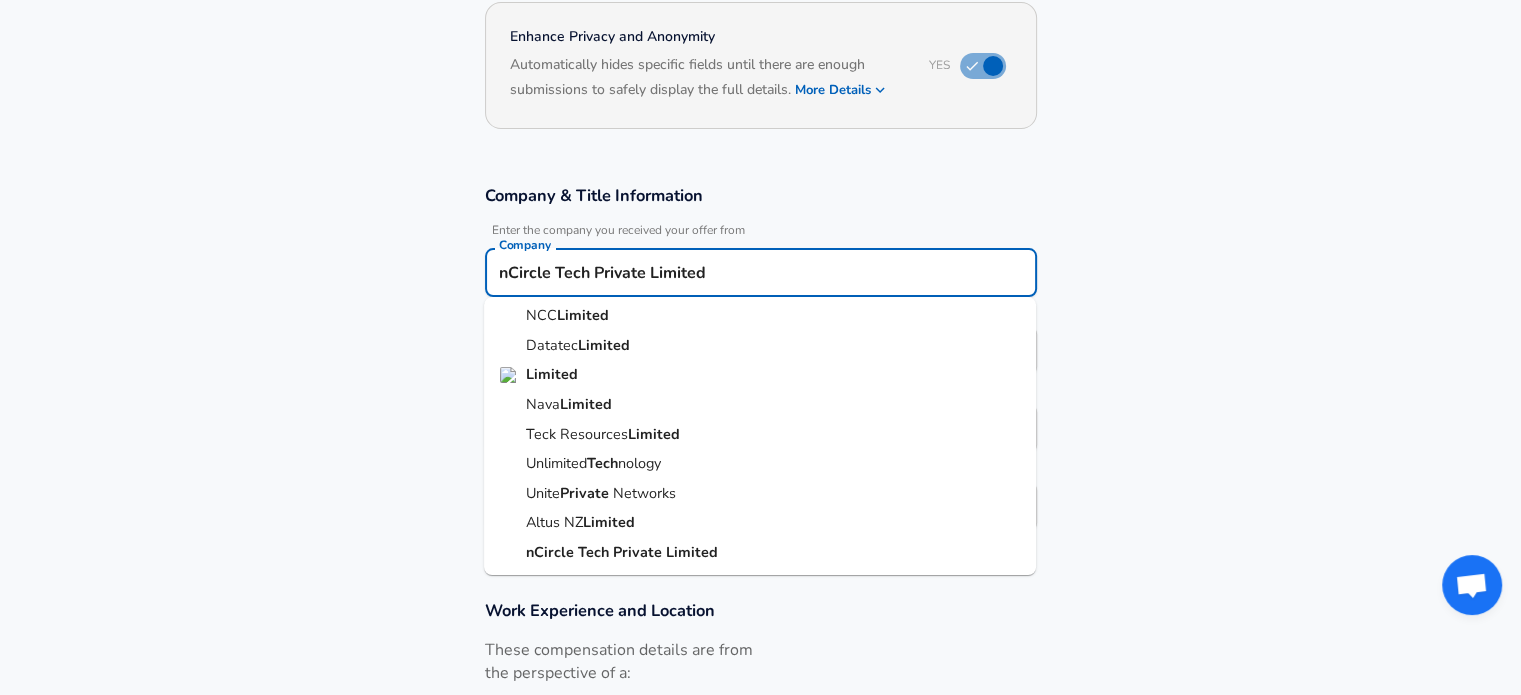 click on "Limited" at bounding box center [692, 552] 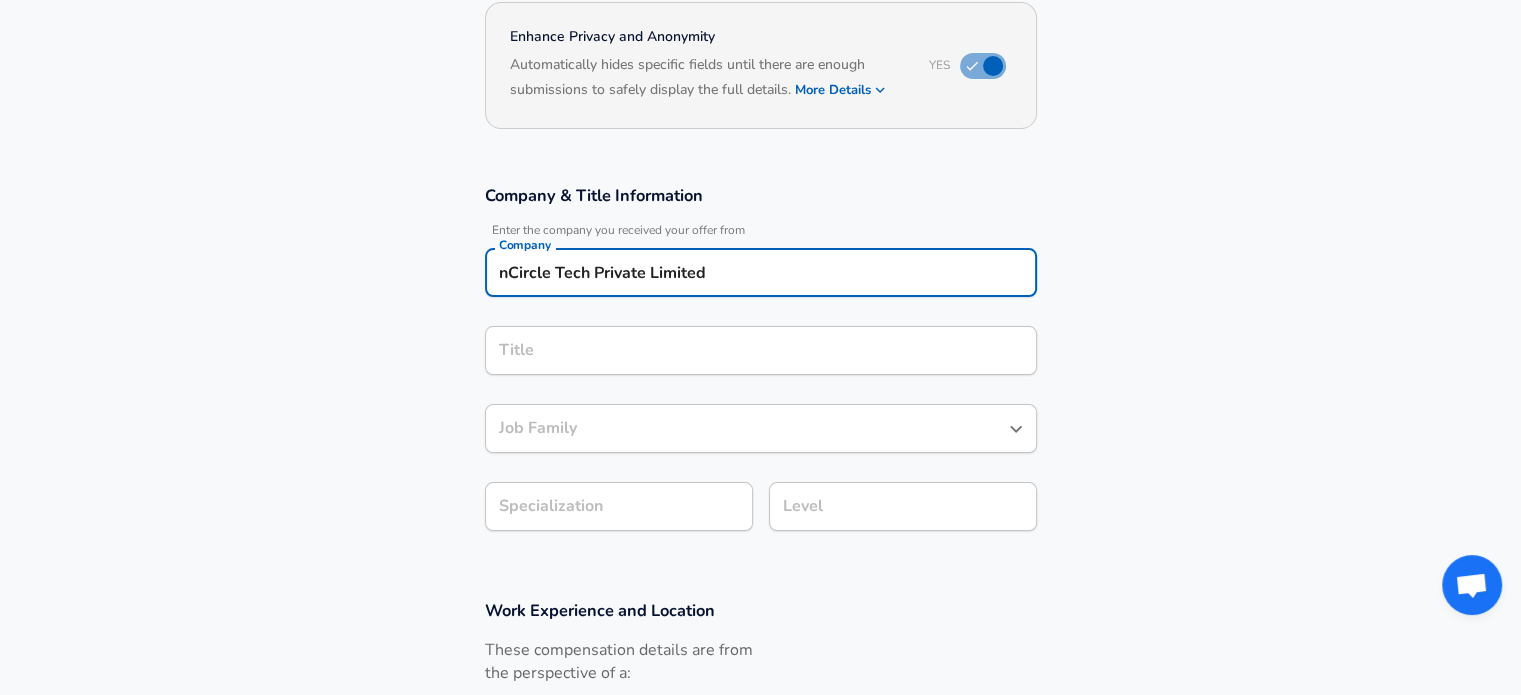 type on "nCircle Tech Private Limited" 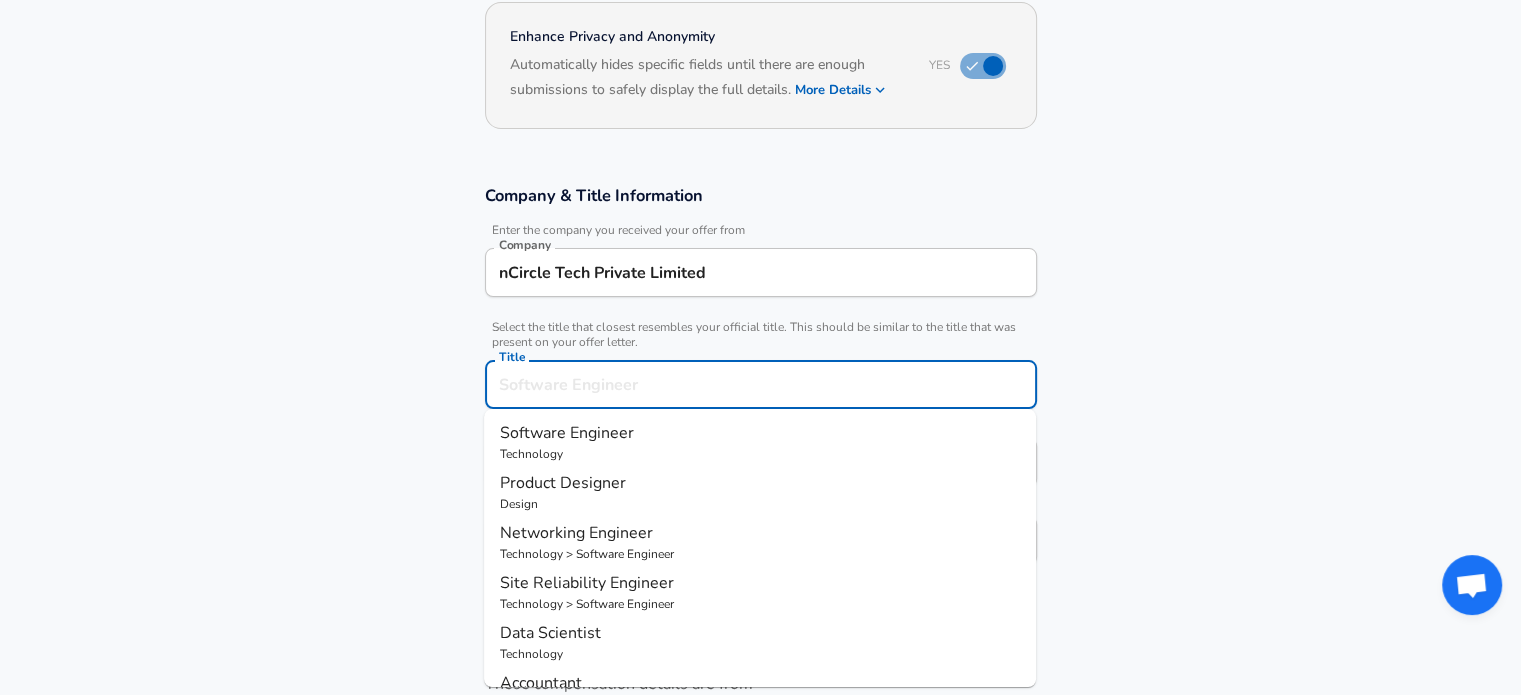 scroll, scrollTop: 235, scrollLeft: 0, axis: vertical 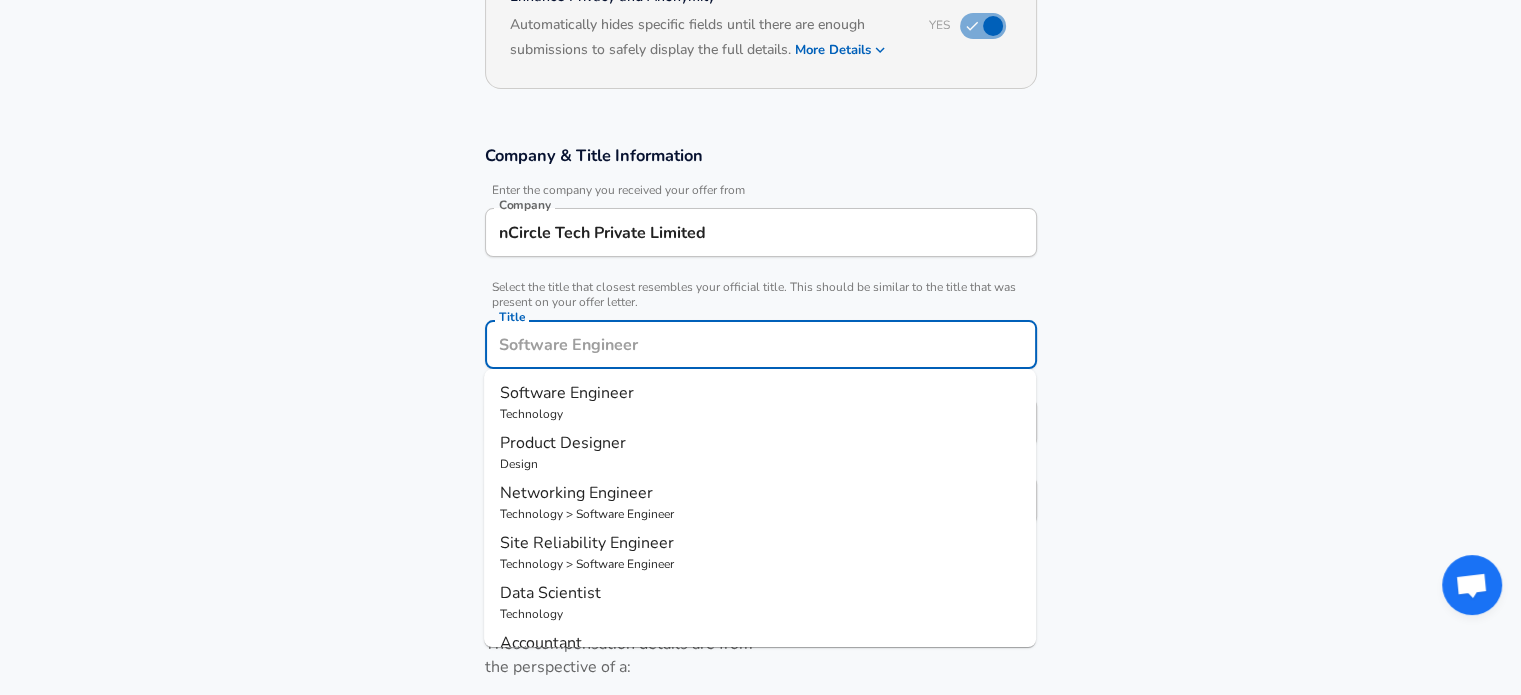 click on "Title" at bounding box center (761, 344) 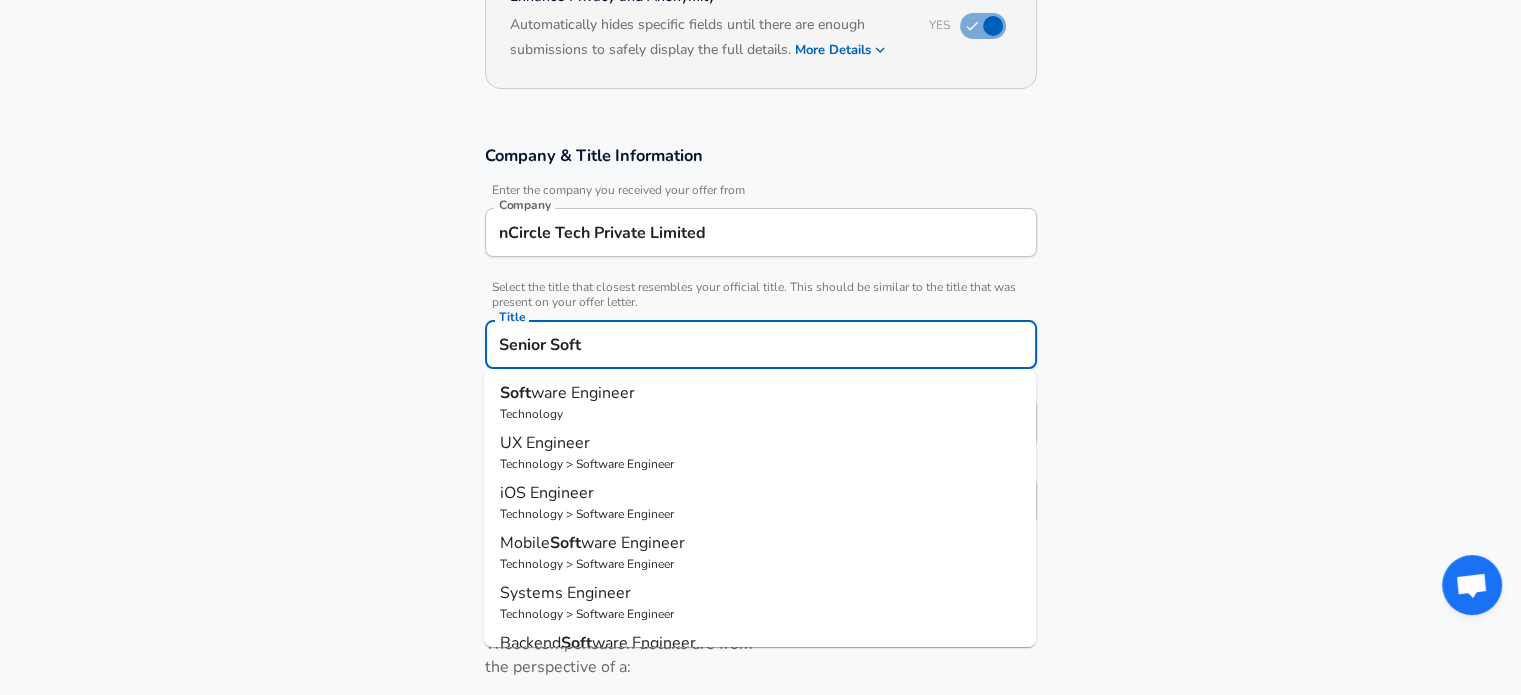 click on "ware Engineer" at bounding box center (583, 393) 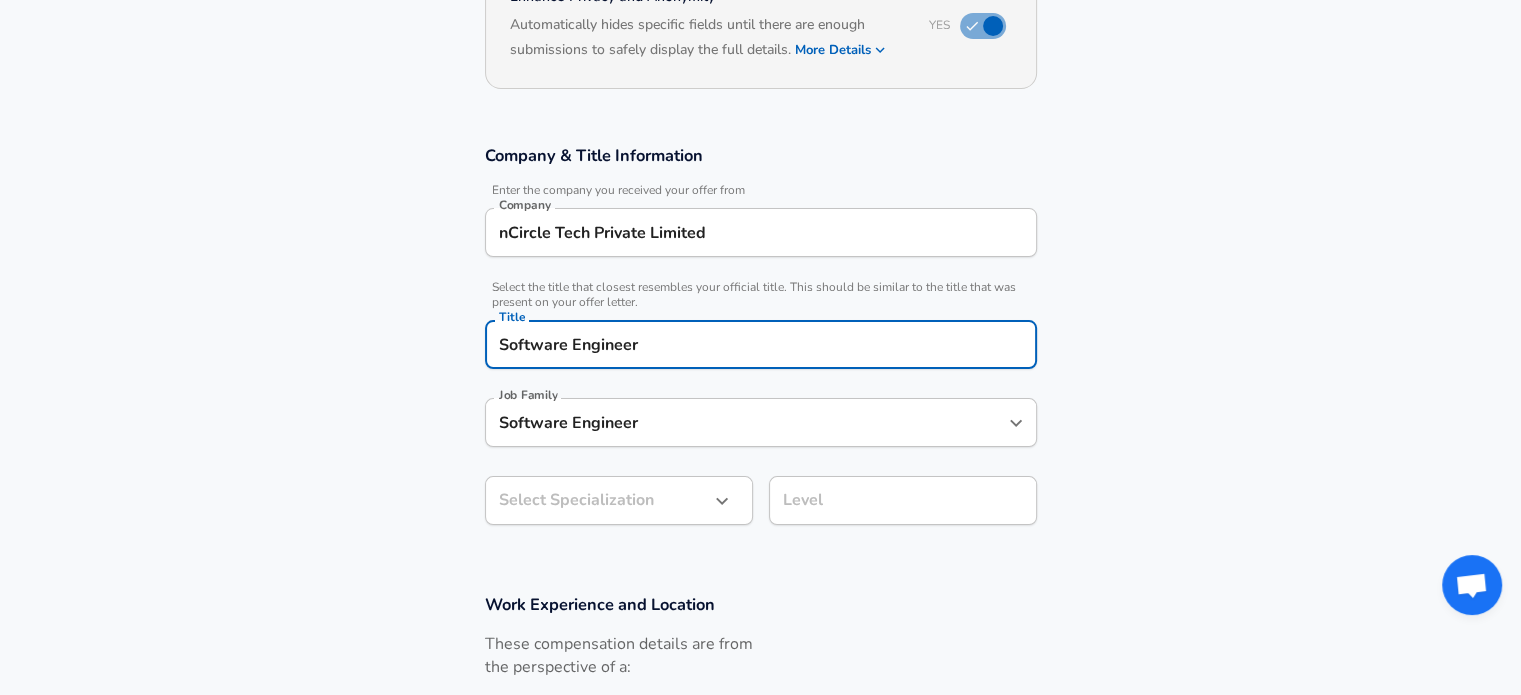 type on "Software Engineer" 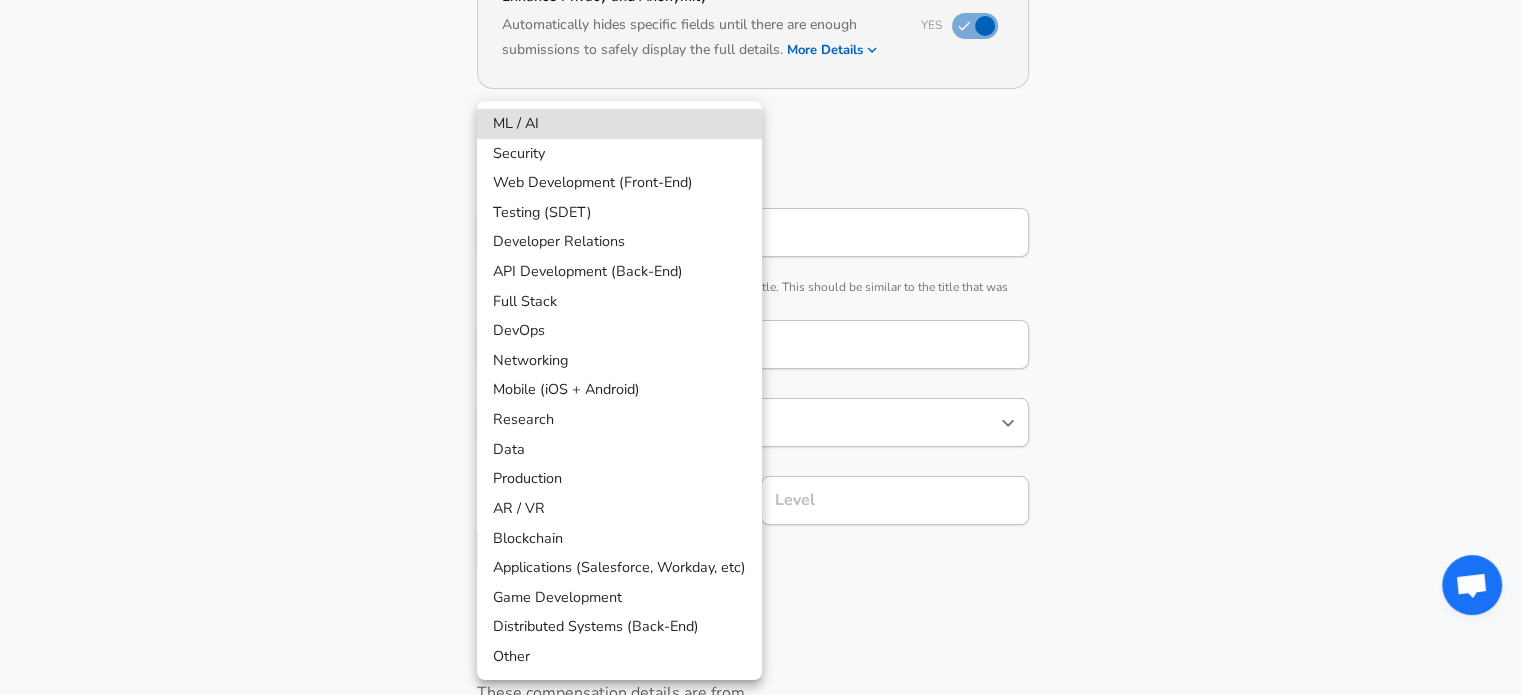 scroll, scrollTop: 295, scrollLeft: 0, axis: vertical 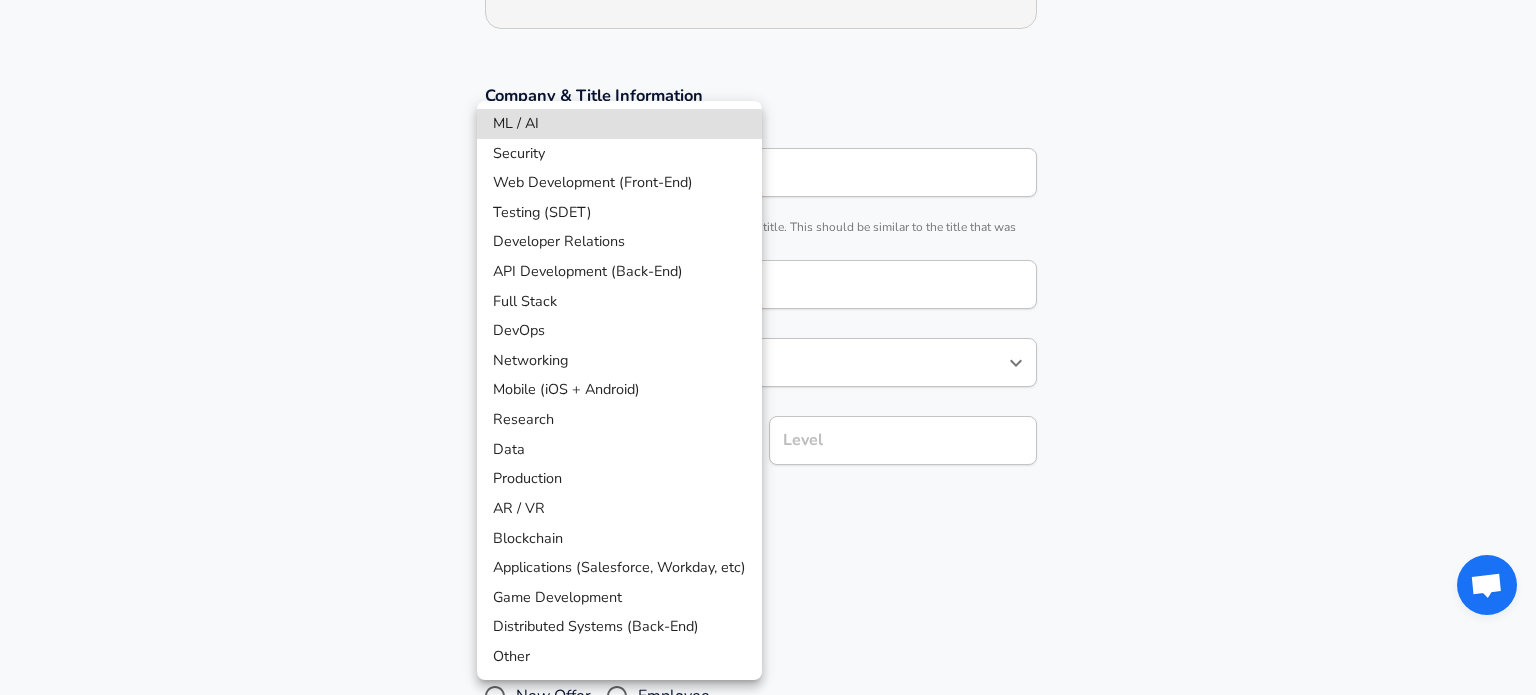 click on "Restart Add Your Salary Upload your offer letter to verify your submission Enhance Privacy and Anonymity Yes Automatically hides specific fields until there are enough submissions to safely display the full details. More Details Based on your submission and the data points that we have already collected, we will automatically hide and anonymize specific fields if there aren't enough data points to remain sufficiently anonymous. Company & Title Information Enter the company you received your offer from Company nCircle Tech Private Limited Company Select the title that closest resembles your official title. This should be similar to the title that was present on your offer letter. Title Software Engineer Title Job Family Software Engineer Job Family Select a Specialization that best fits your role. If you can't find one, select 'Other' to enter a custom specialization Select Specialization &nbsp; Select Specialization Level Level Work Experience and Location New Offer Employee Submit Salary and ." at bounding box center [768, 52] 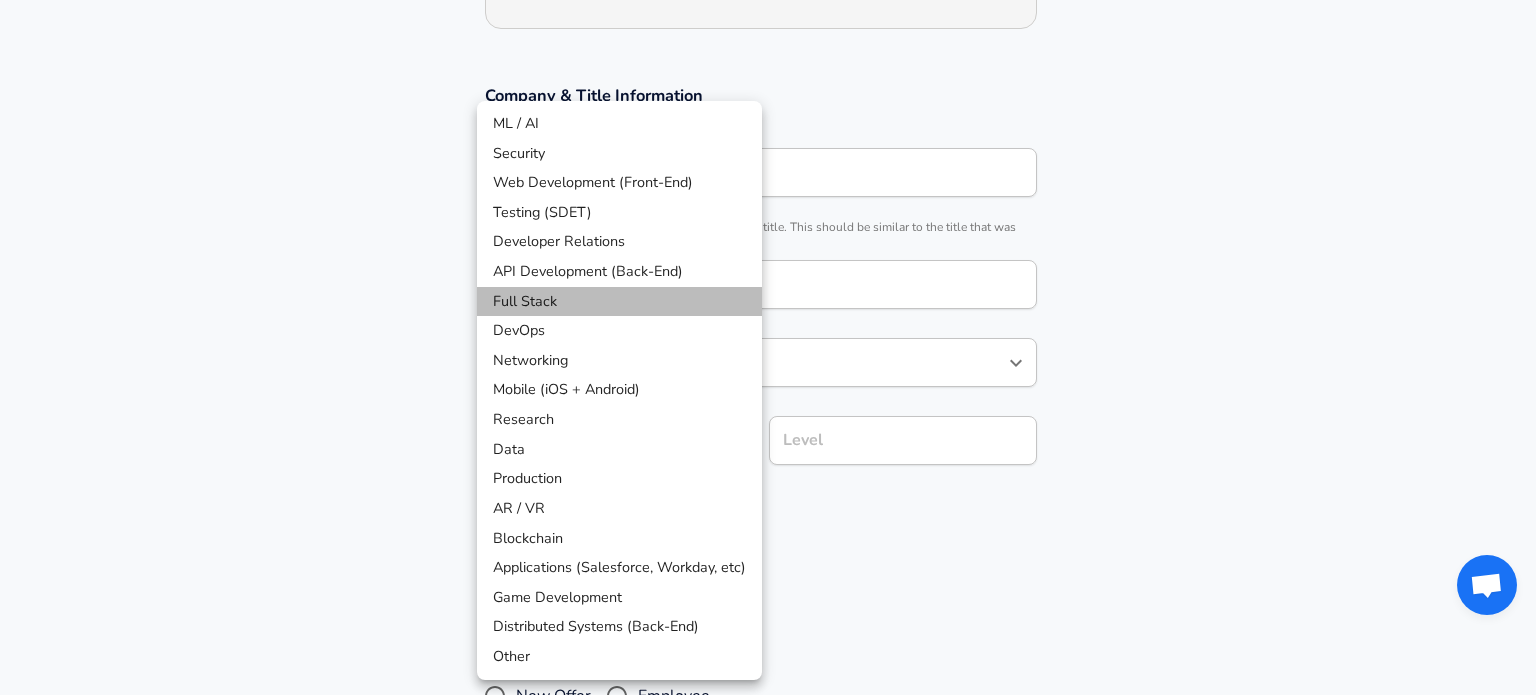 click on "Full Stack" at bounding box center (619, 302) 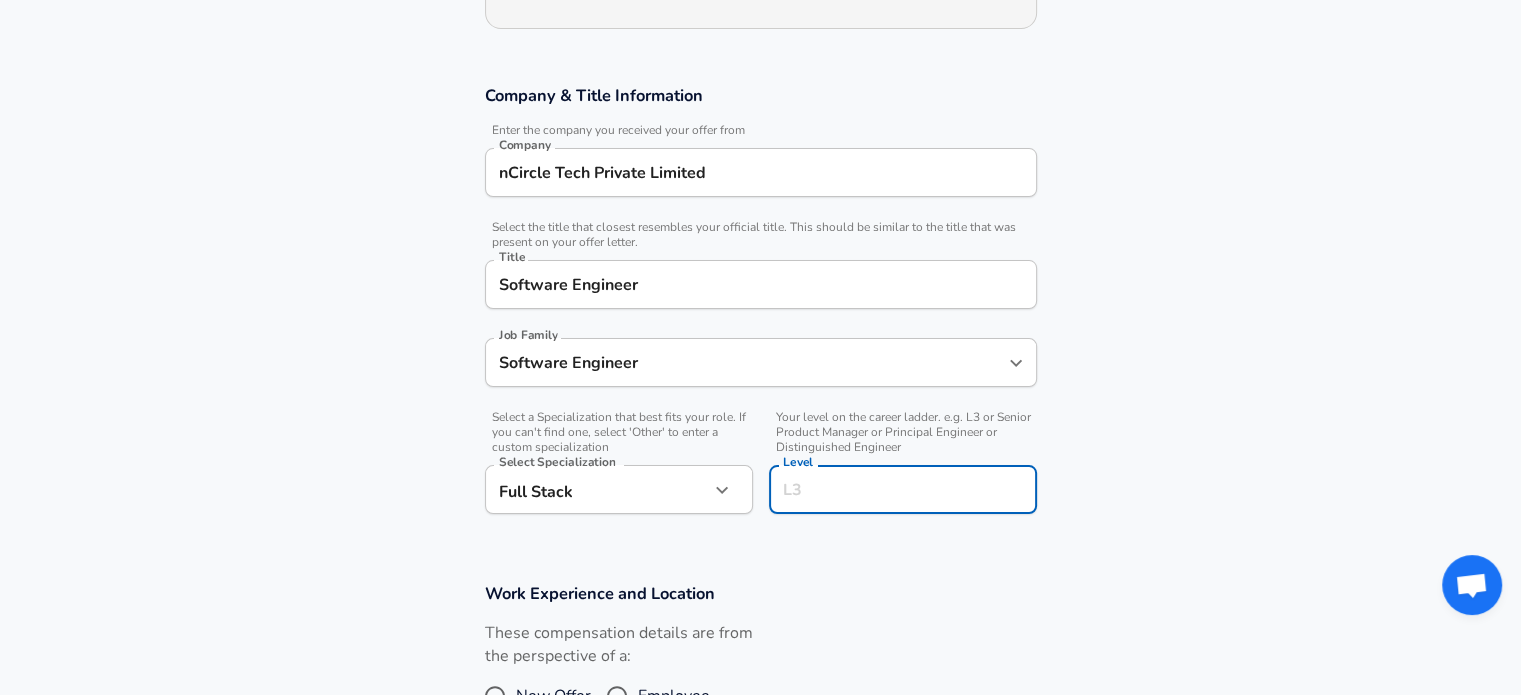 scroll, scrollTop: 335, scrollLeft: 0, axis: vertical 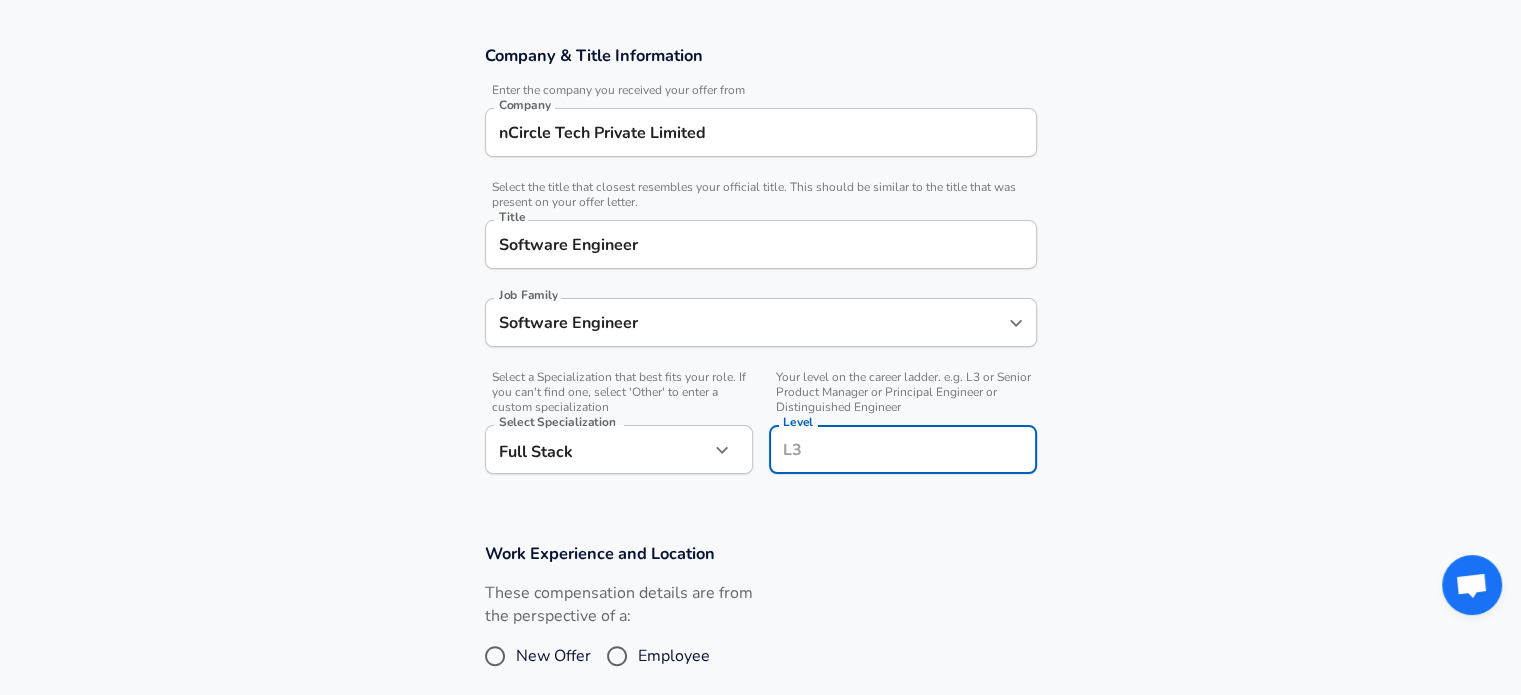 click on "Level" at bounding box center (903, 449) 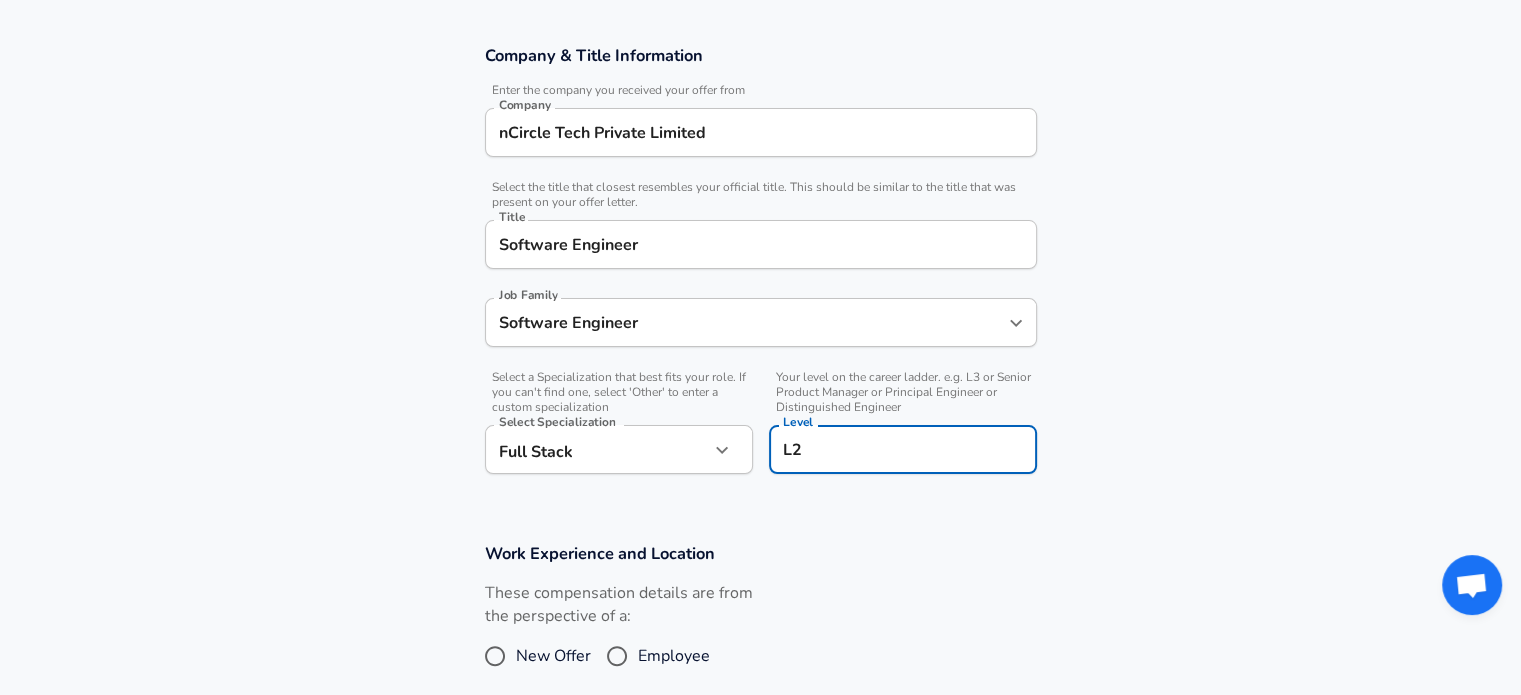 scroll, scrollTop: 0, scrollLeft: 0, axis: both 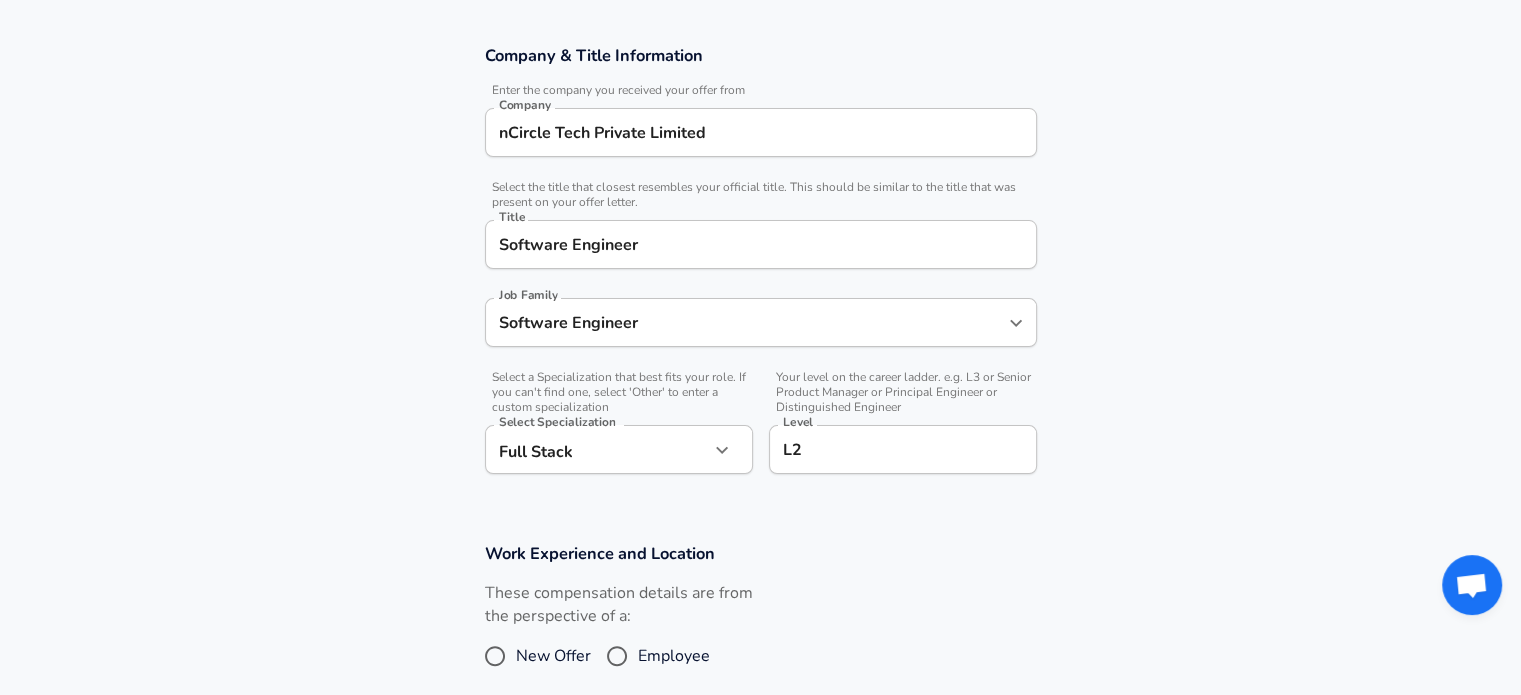 click on "Work Experience and Location These compensation details are from the perspective of a: New Offer Employee" at bounding box center [760, 619] 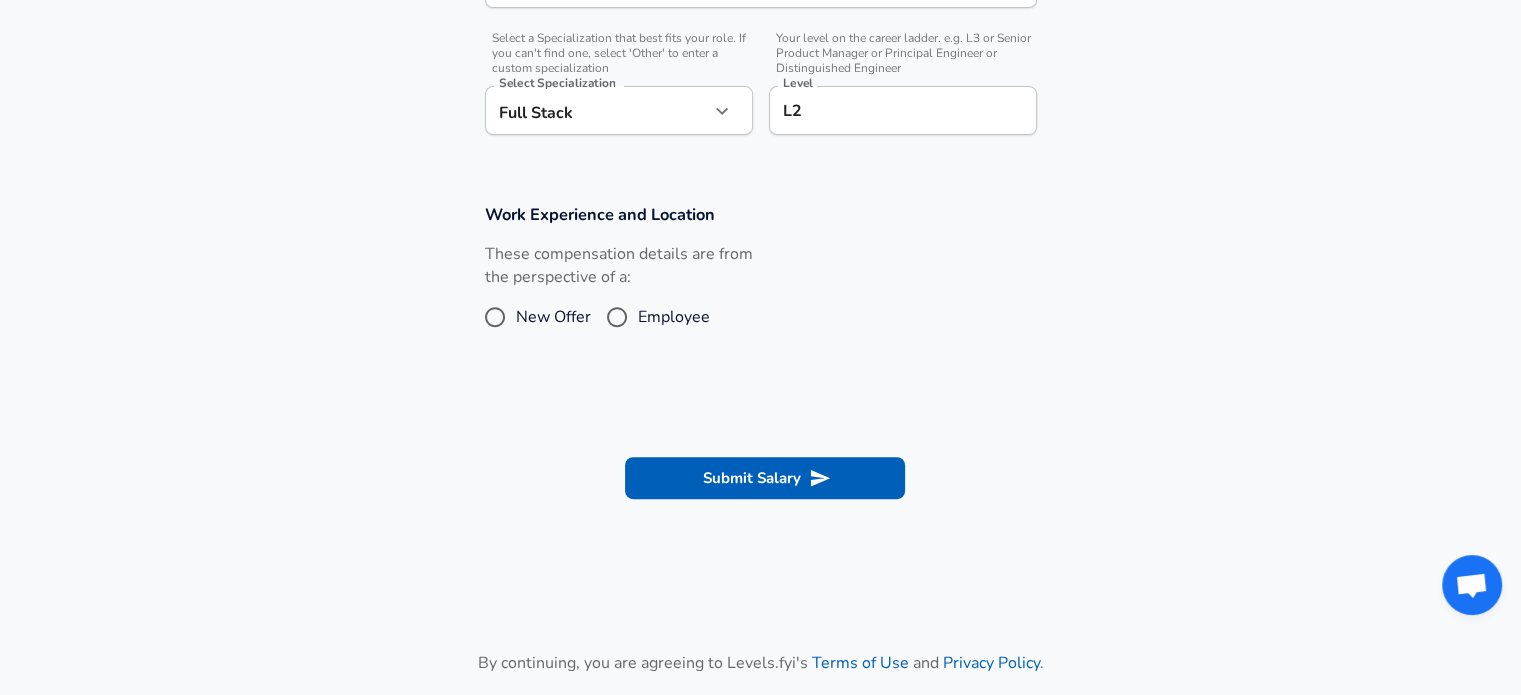 scroll, scrollTop: 676, scrollLeft: 0, axis: vertical 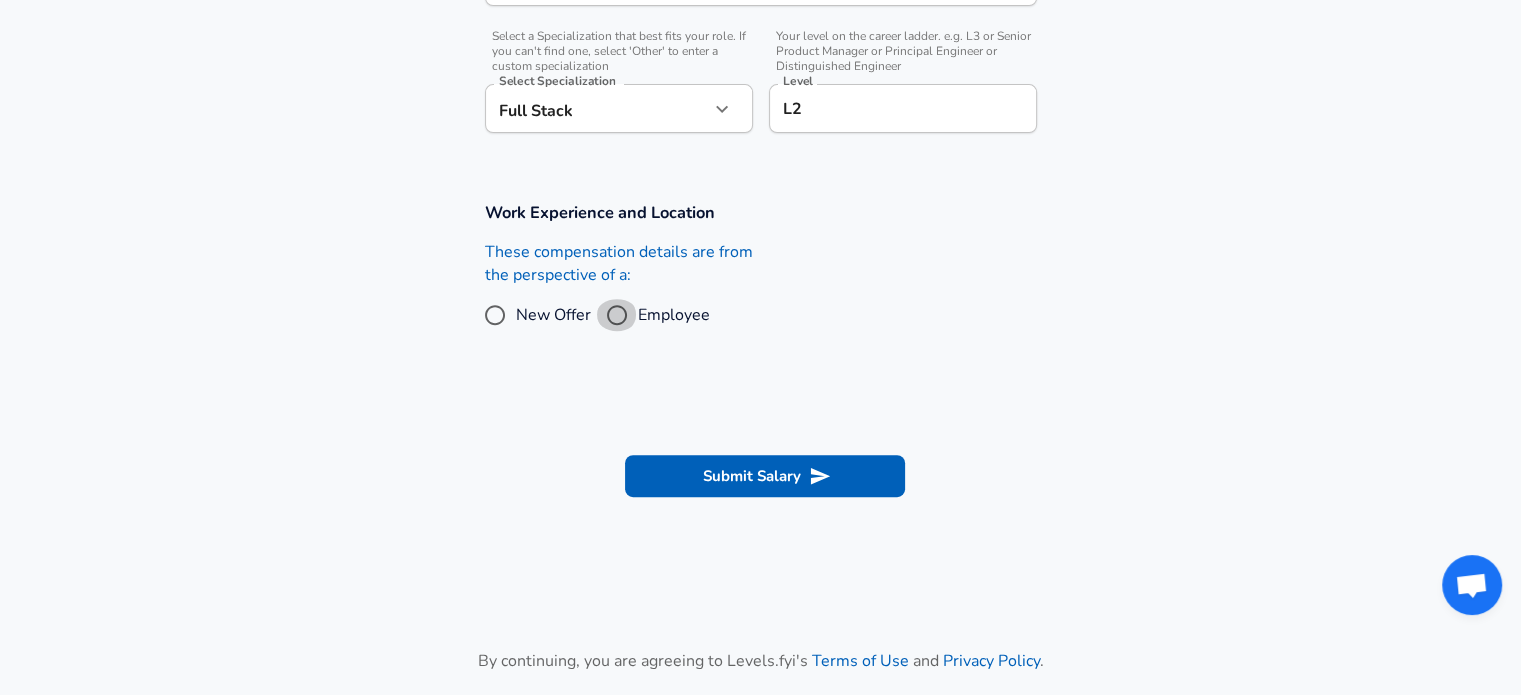 click on "Employee" at bounding box center [617, 315] 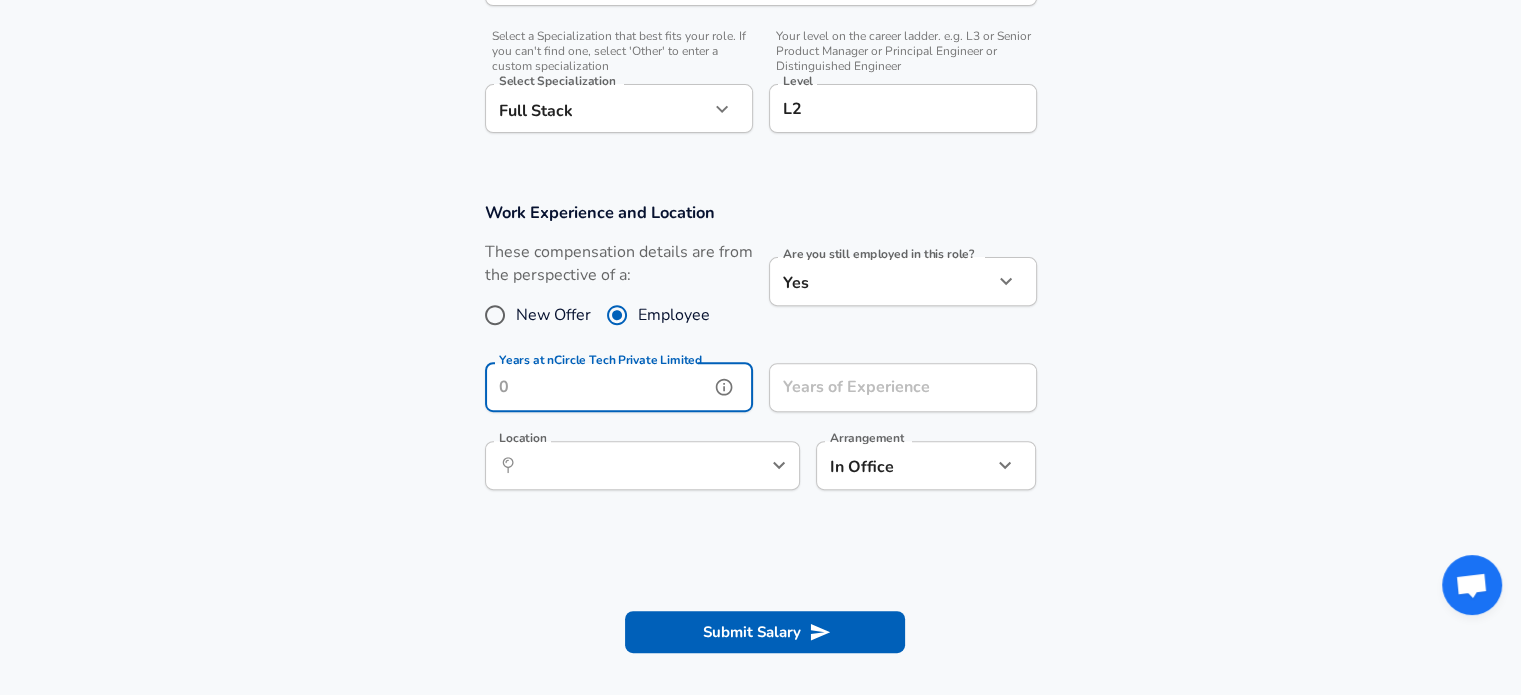 click on "Years at nCircle Tech Private Limited" at bounding box center (597, 387) 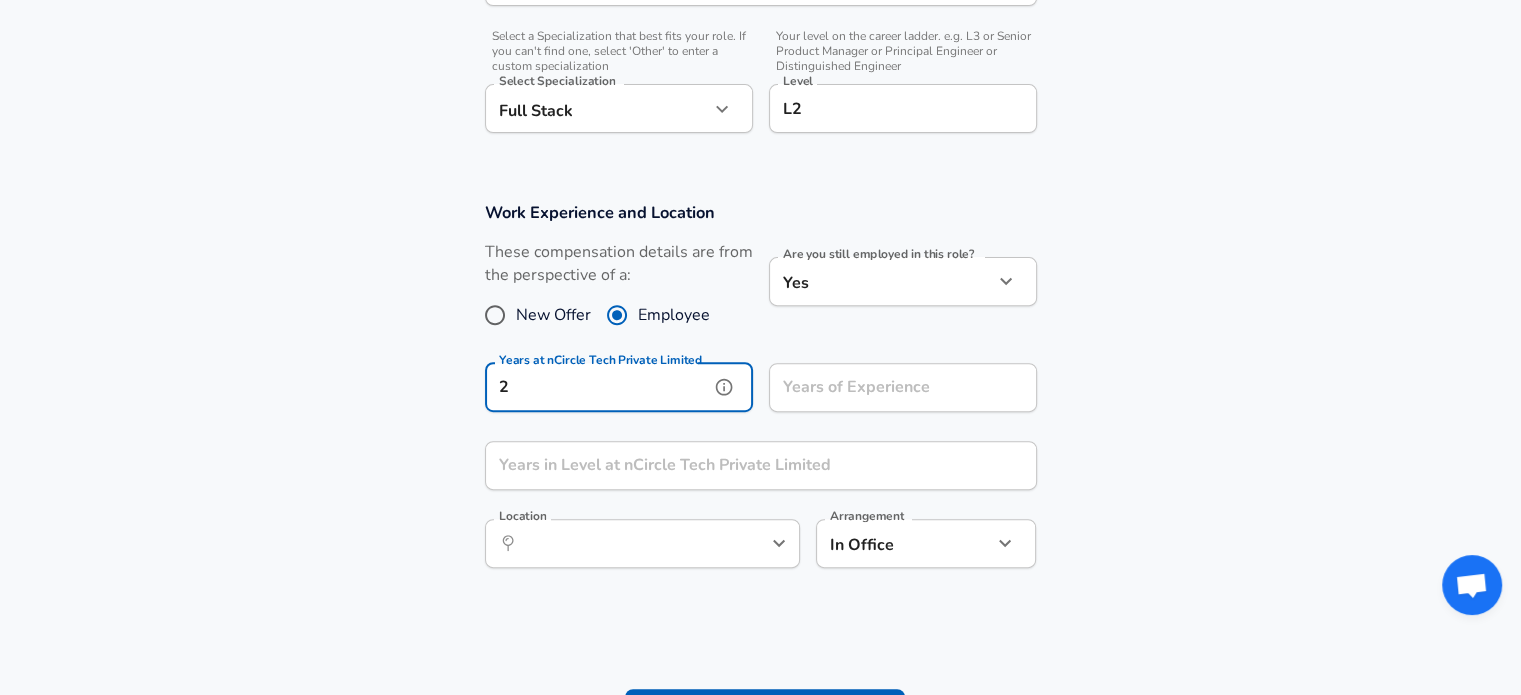 type on "2" 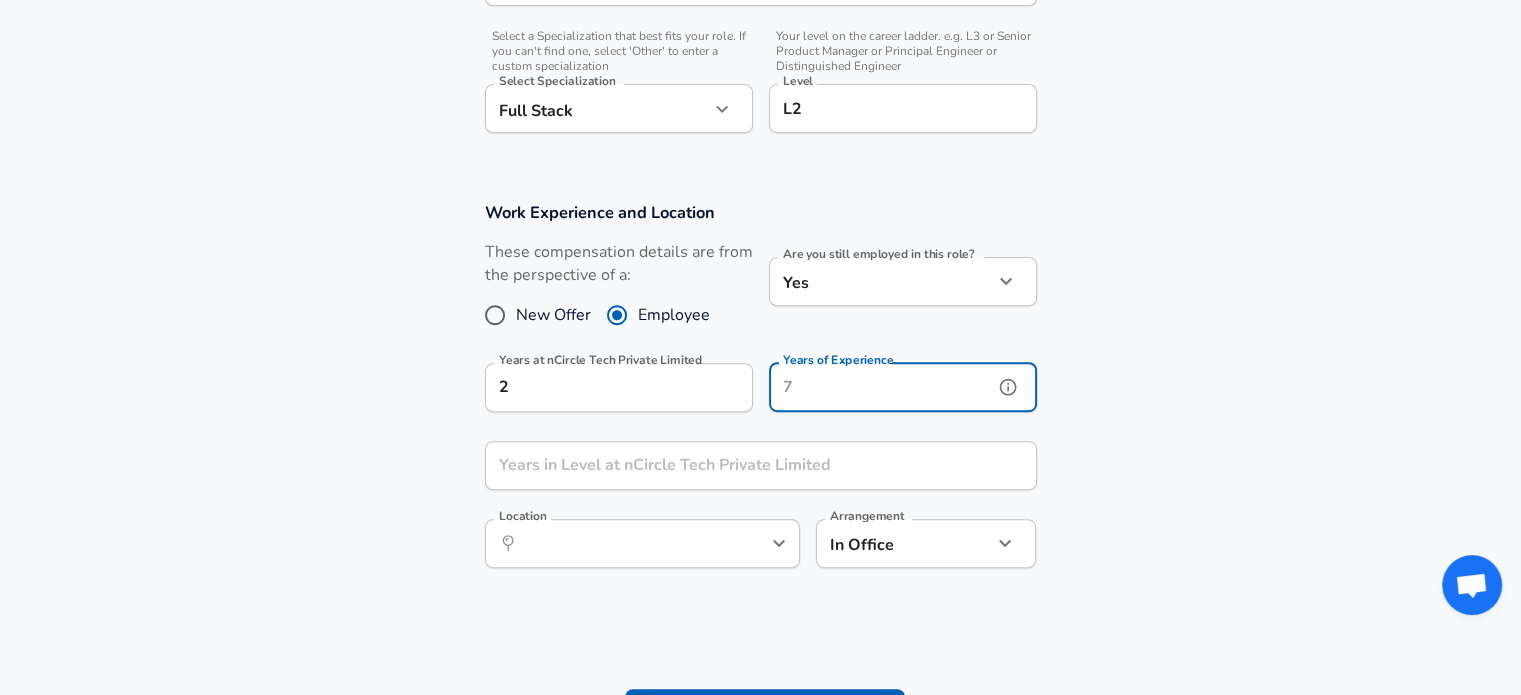 click on "Years of Experience" at bounding box center (881, 387) 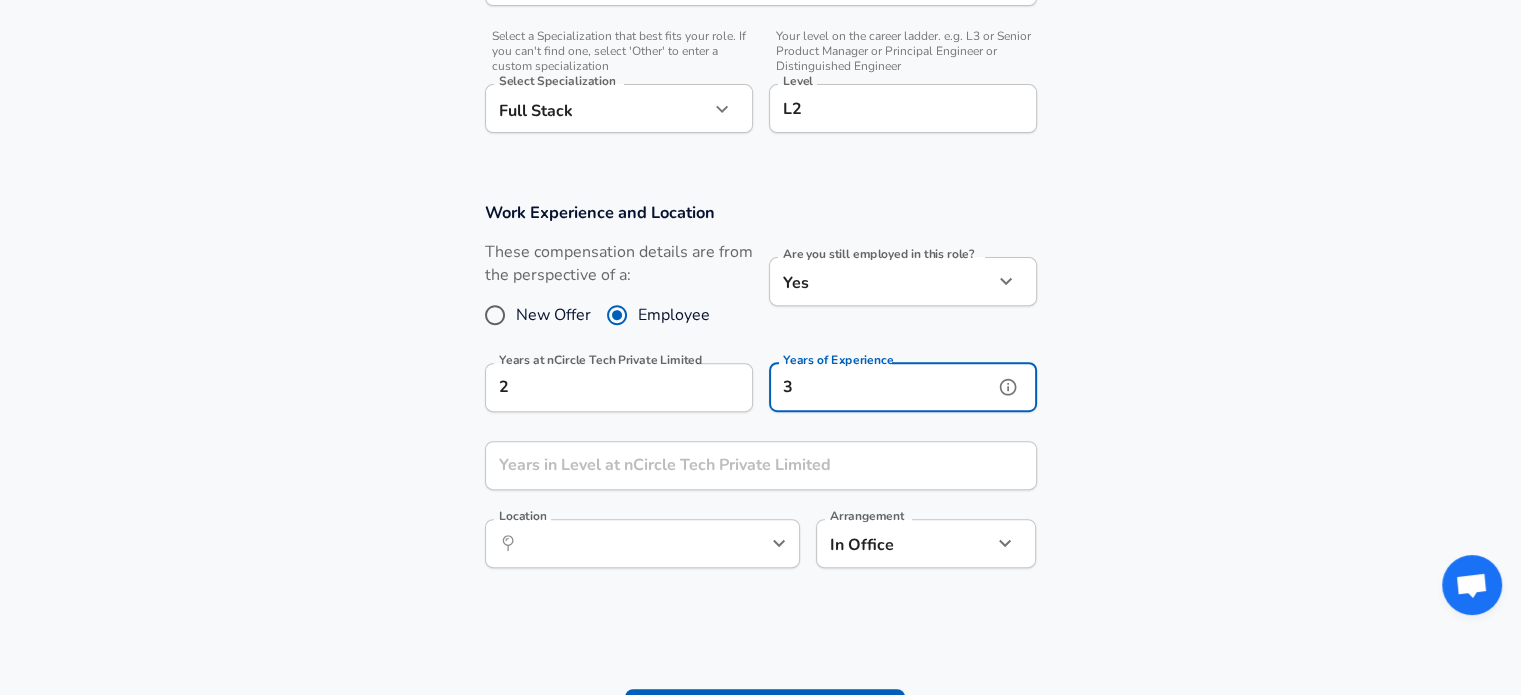 type on "3" 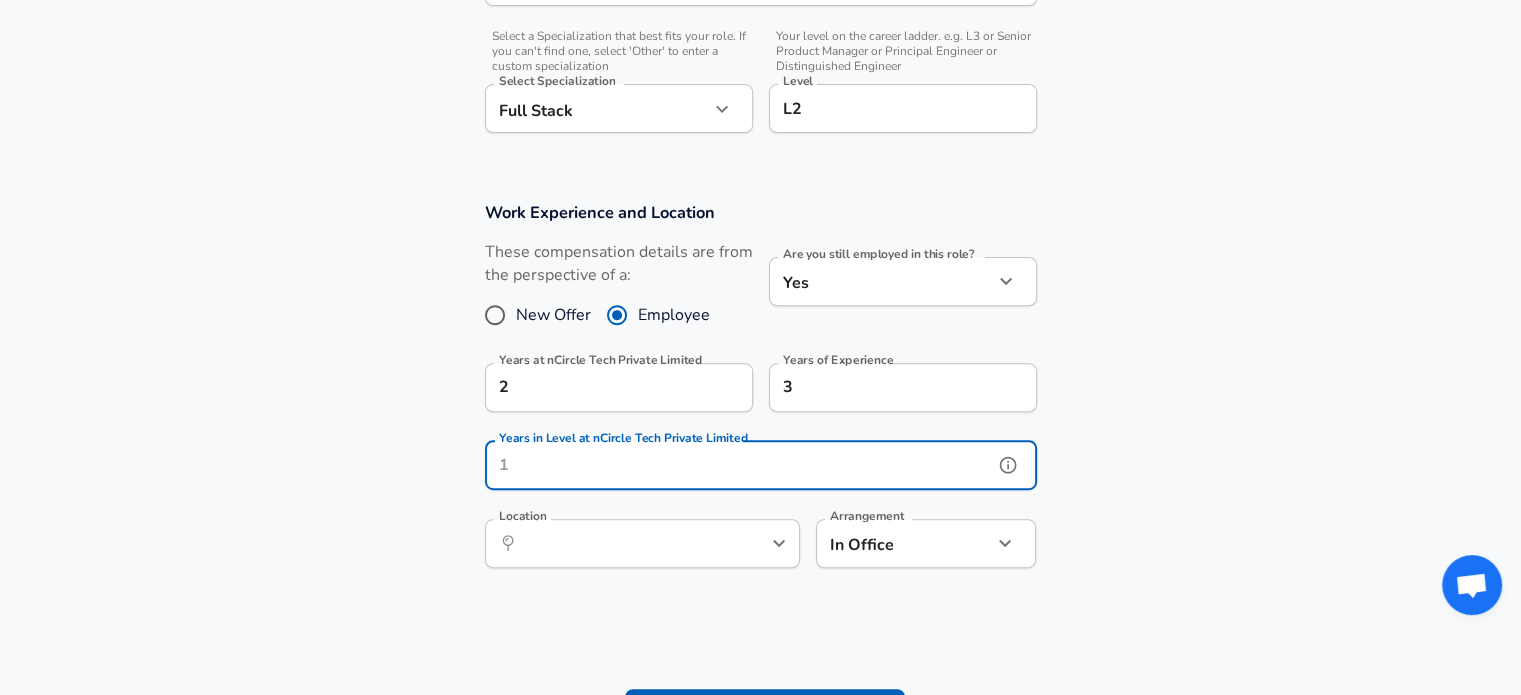 click on "Years in Level at nCircle Tech Private Limited" at bounding box center (739, 465) 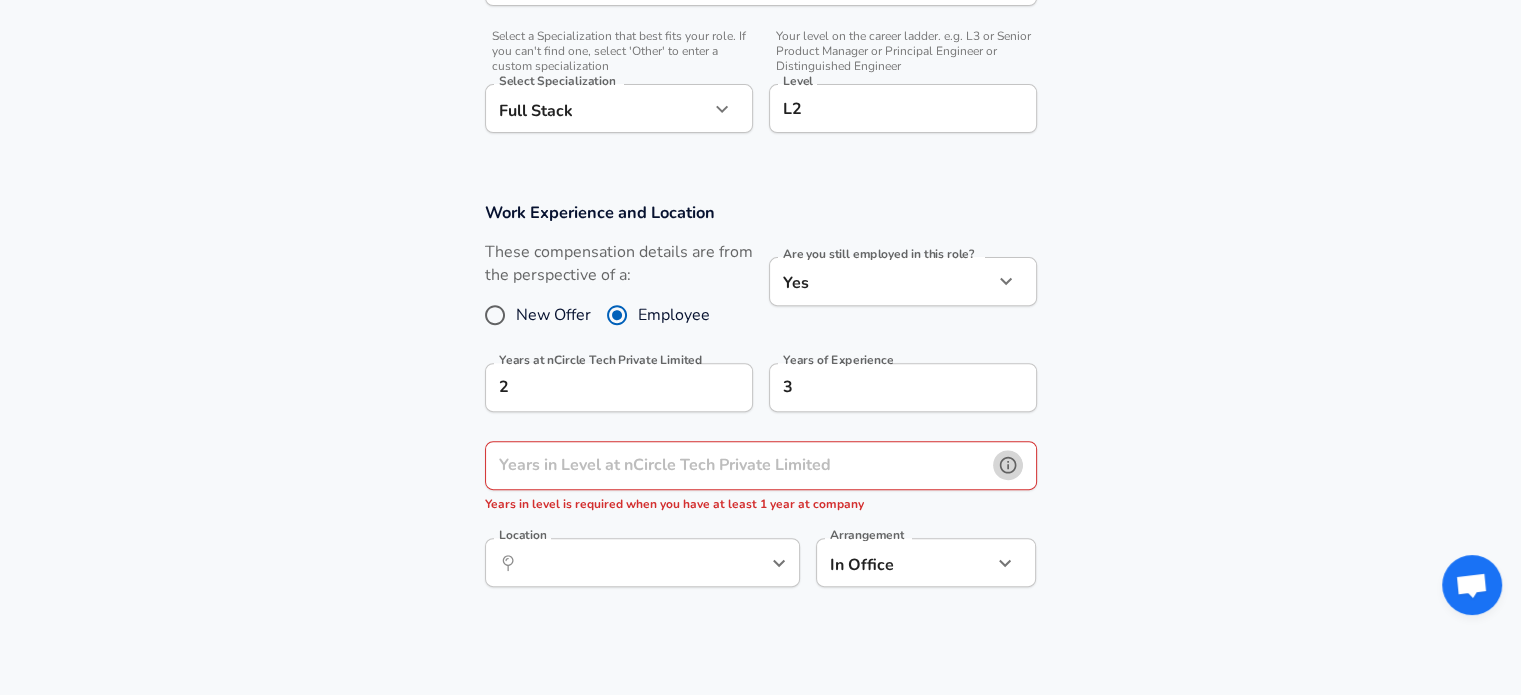 click 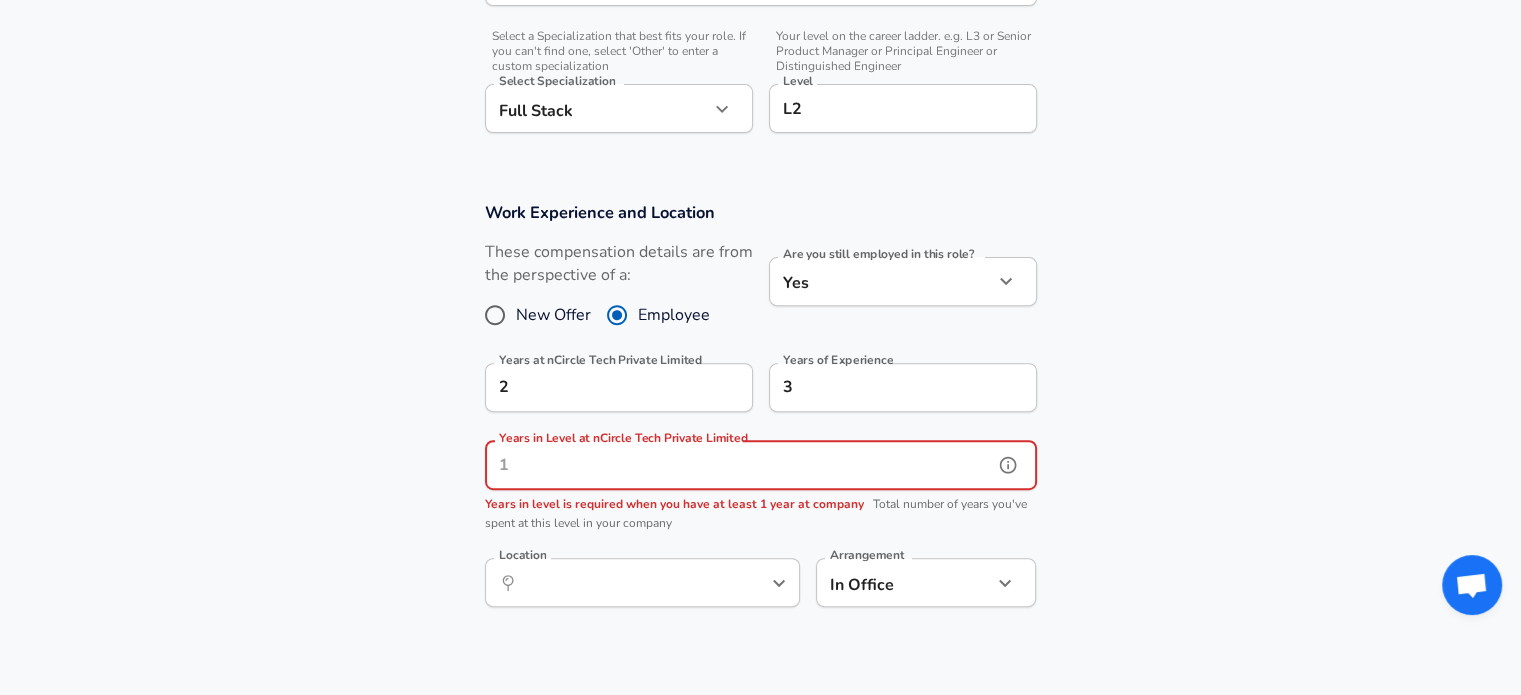 click on "Years in Level at nCircle Tech Private Limited" at bounding box center (739, 465) 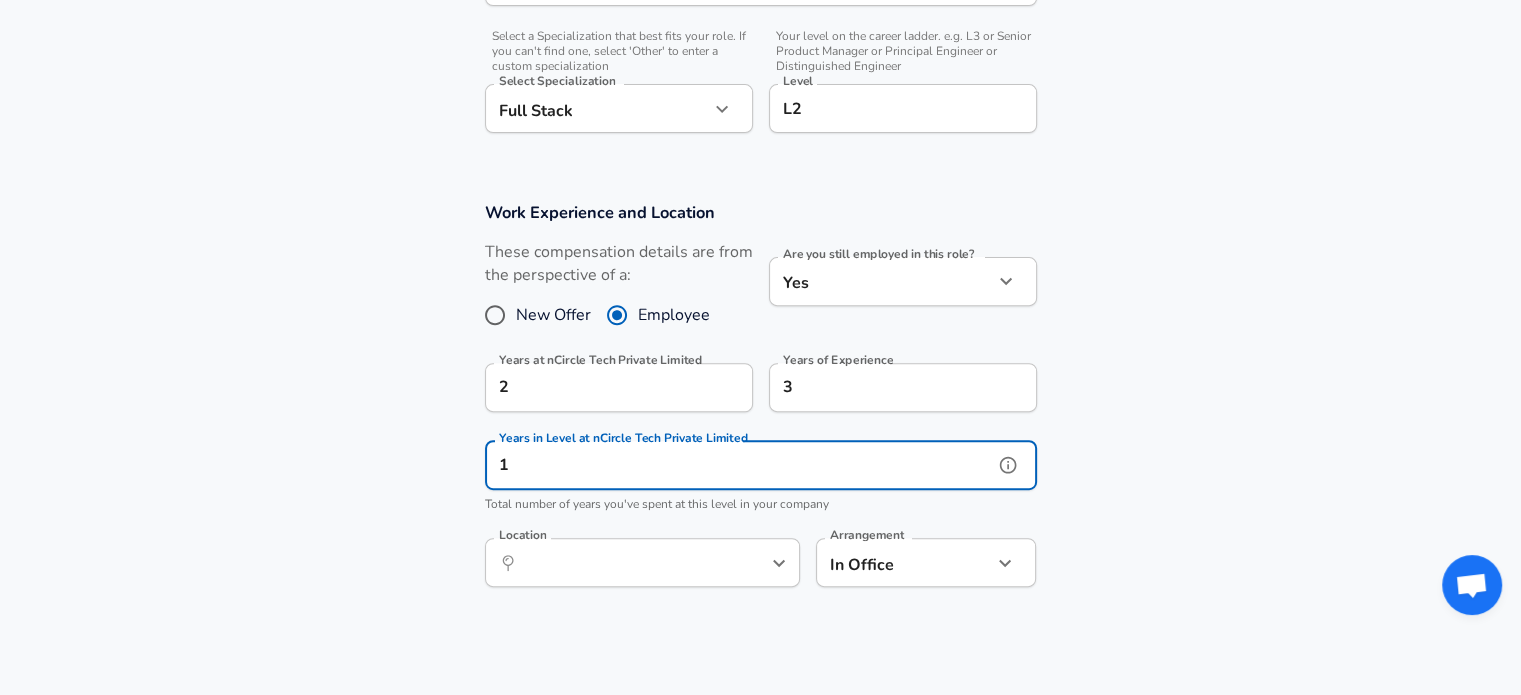 type on "1" 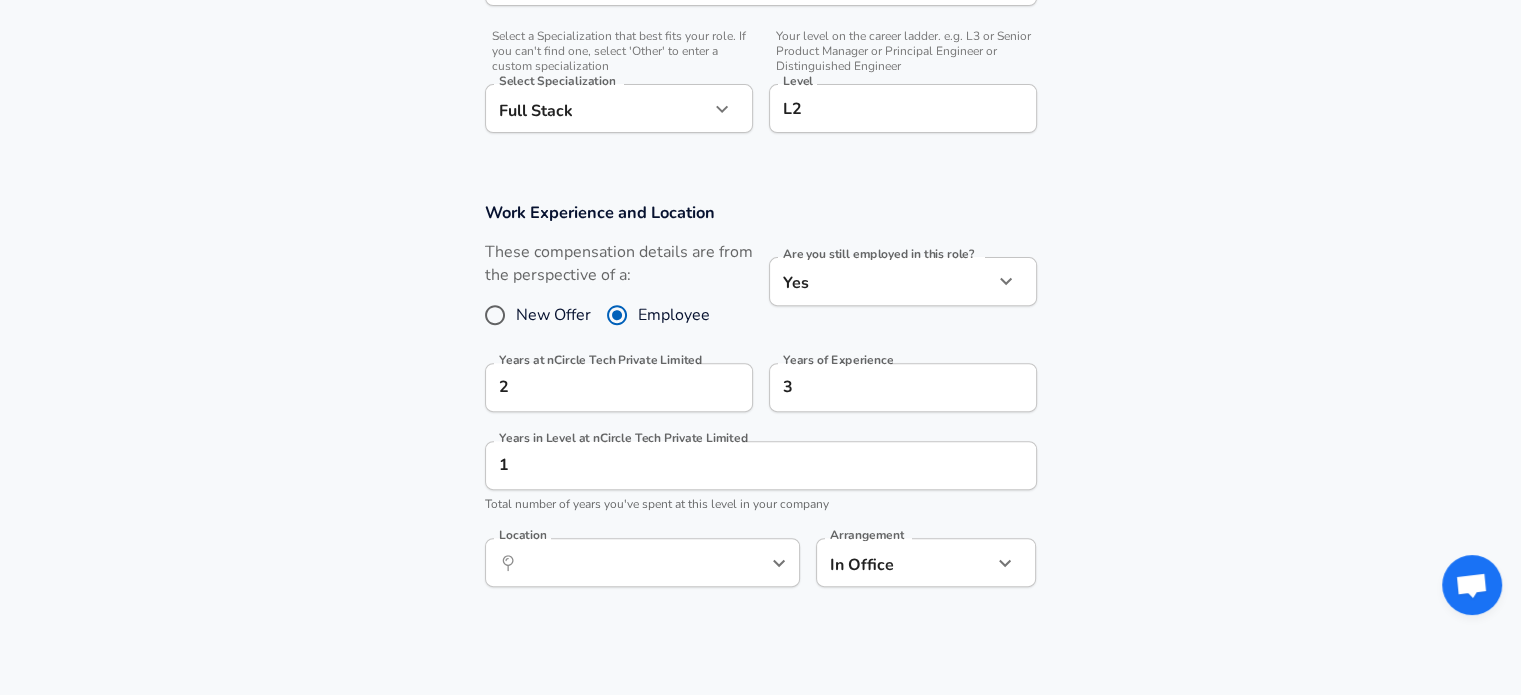 click on "Work Experience and Location These compensation details are from the perspective of a: New Offer Employee Are you still employed in this role? Yes yes Are you still employed in this role? Years at nCircle Tech Private Limited 2 Years at nCircle Tech Private Limited Years of Experience 3 Years of Experience Years in Level at nCircle Tech Private Limited 1 Years in Level at nCircle Tech Private Limited Total number of years you've spent at this level in your company Location  Location Arrangement In Office office Arrangement" at bounding box center (760, 405) 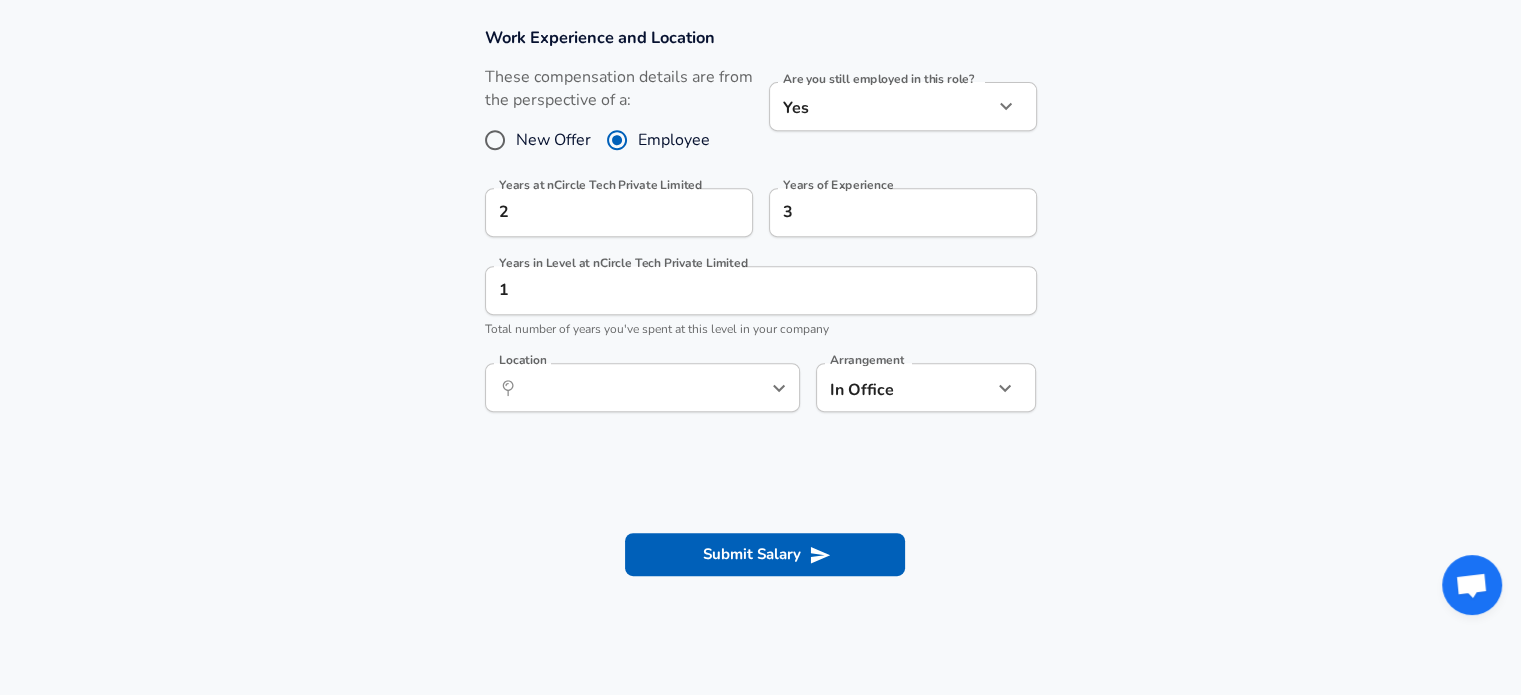 scroll, scrollTop: 852, scrollLeft: 0, axis: vertical 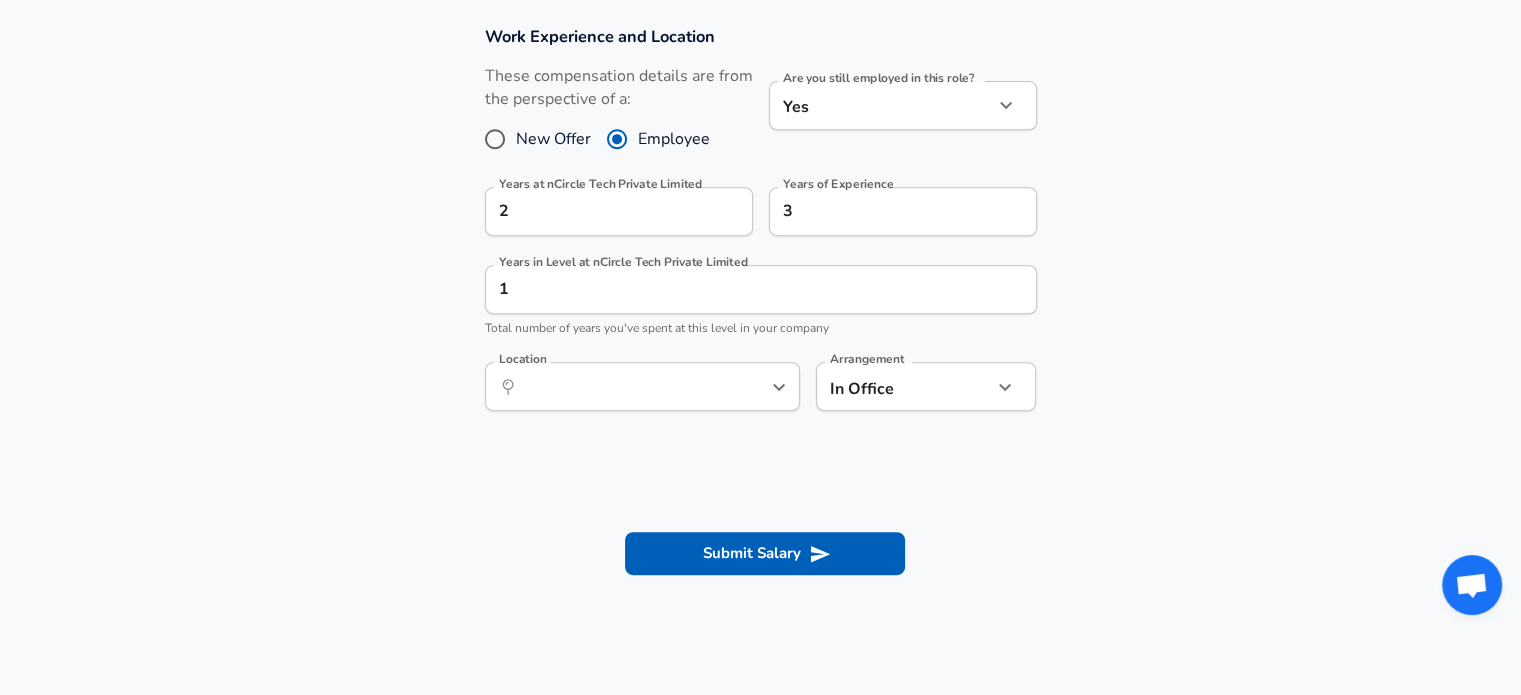click at bounding box center (778, 387) 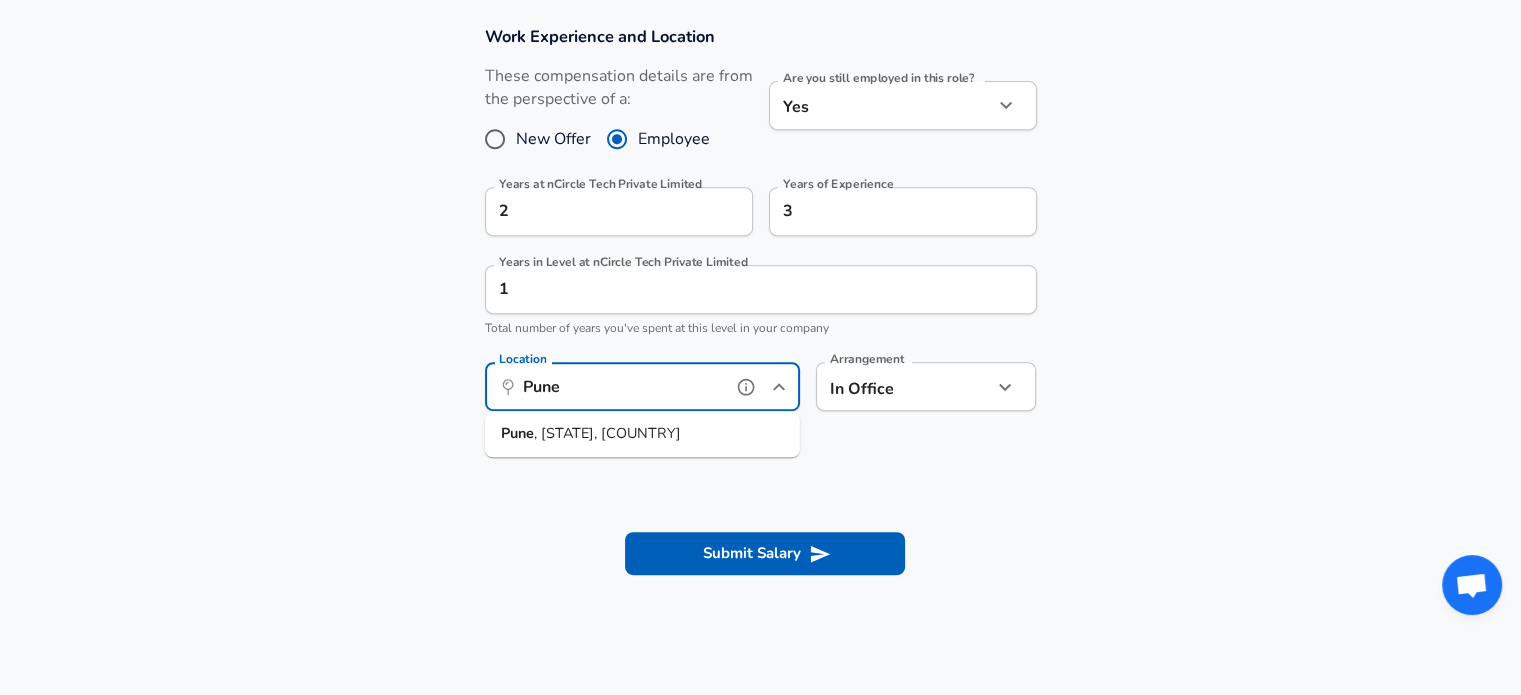 click on "[CITY], [STATE], [COUNTRY]" at bounding box center [642, 434] 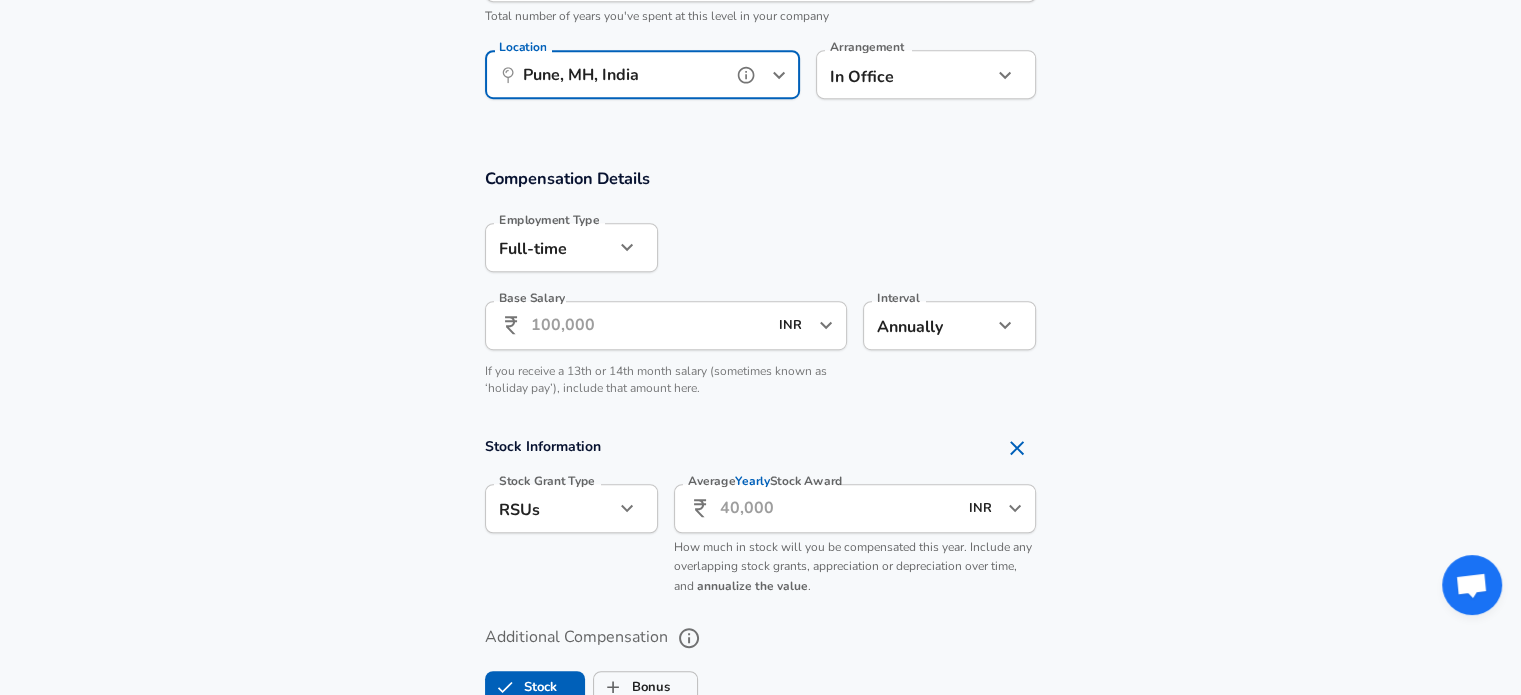 scroll, scrollTop: 1166, scrollLeft: 0, axis: vertical 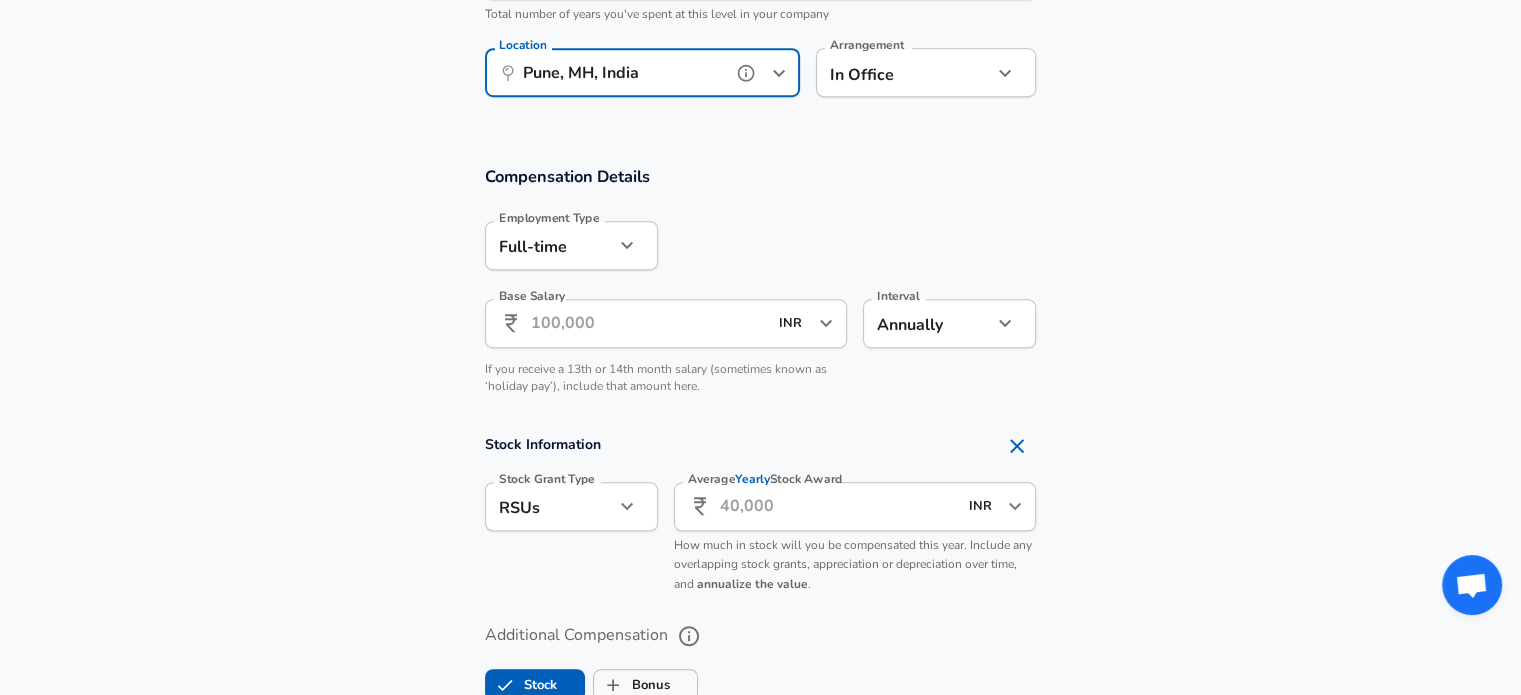 type on "Pune, MH, India" 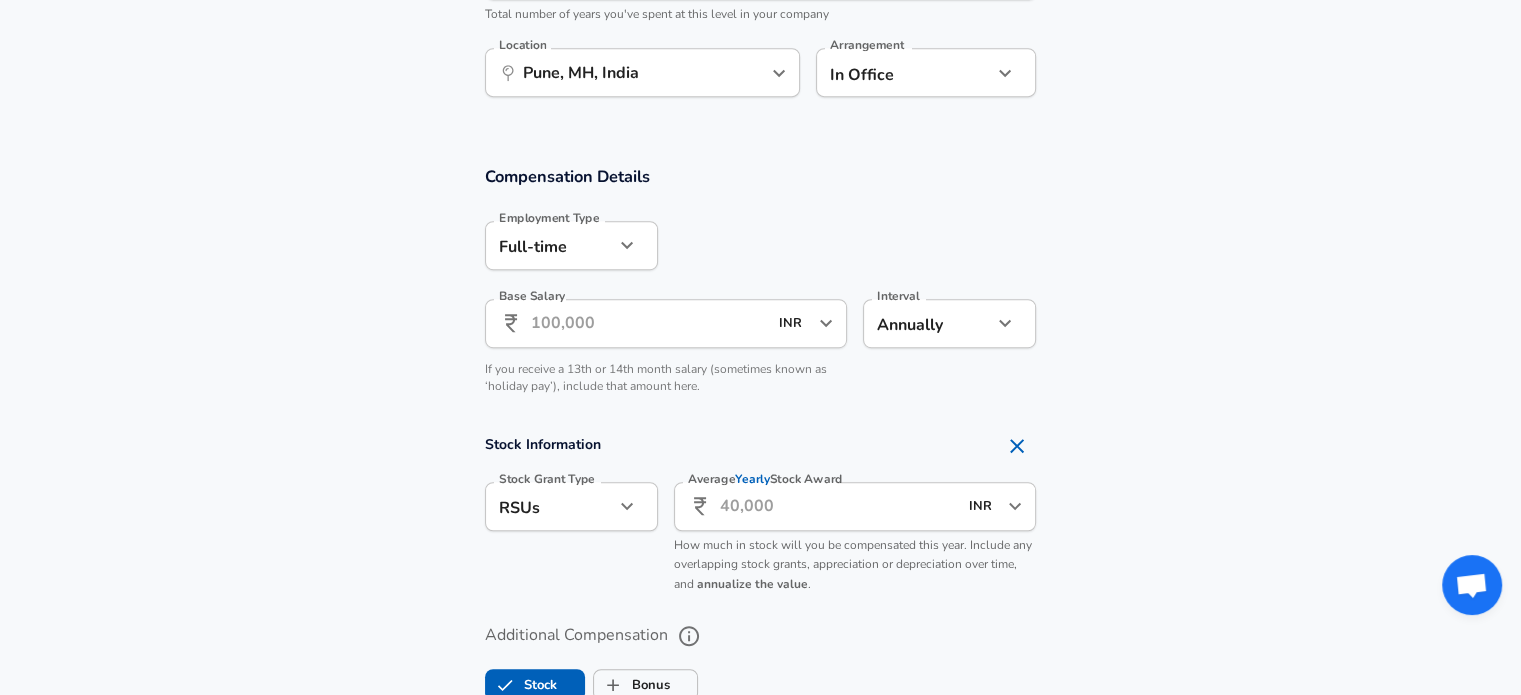 click on "Base Salary" at bounding box center (649, 323) 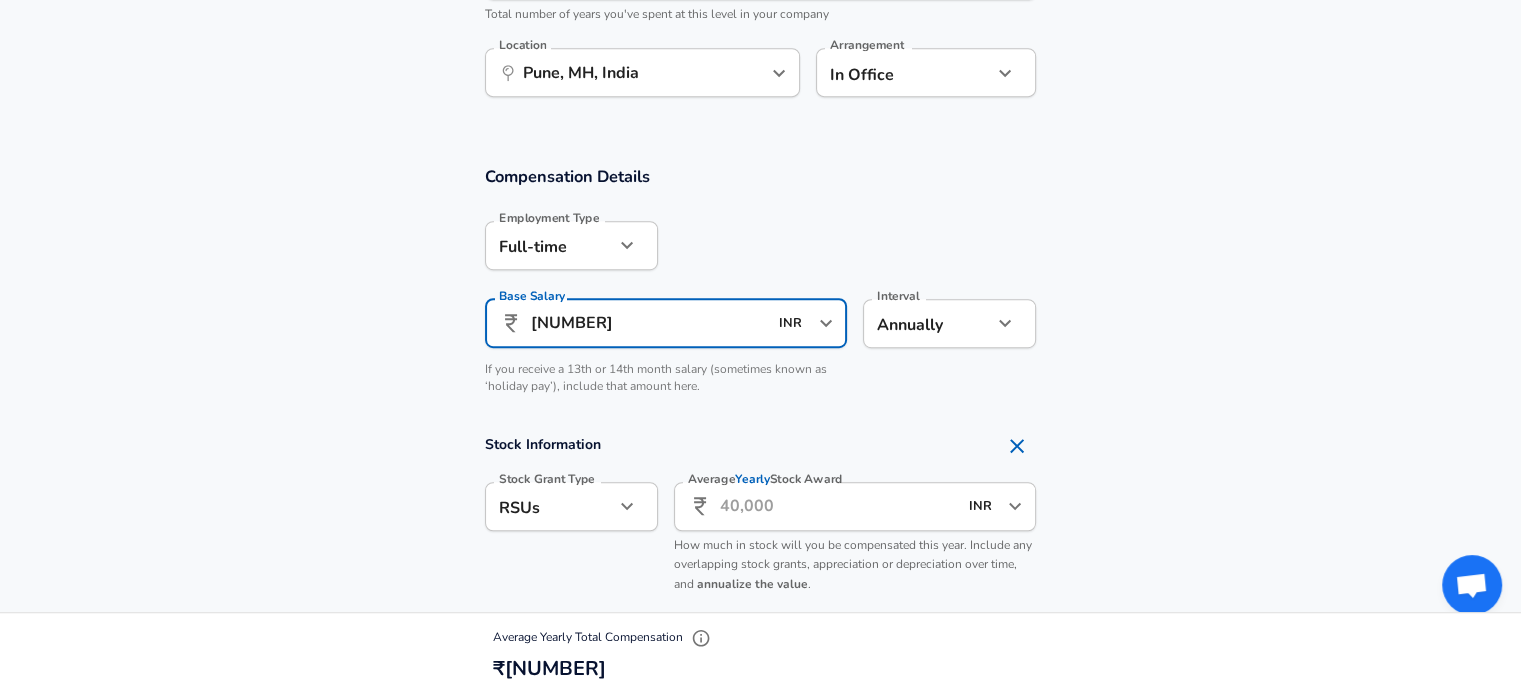 type on "[NUMBER]" 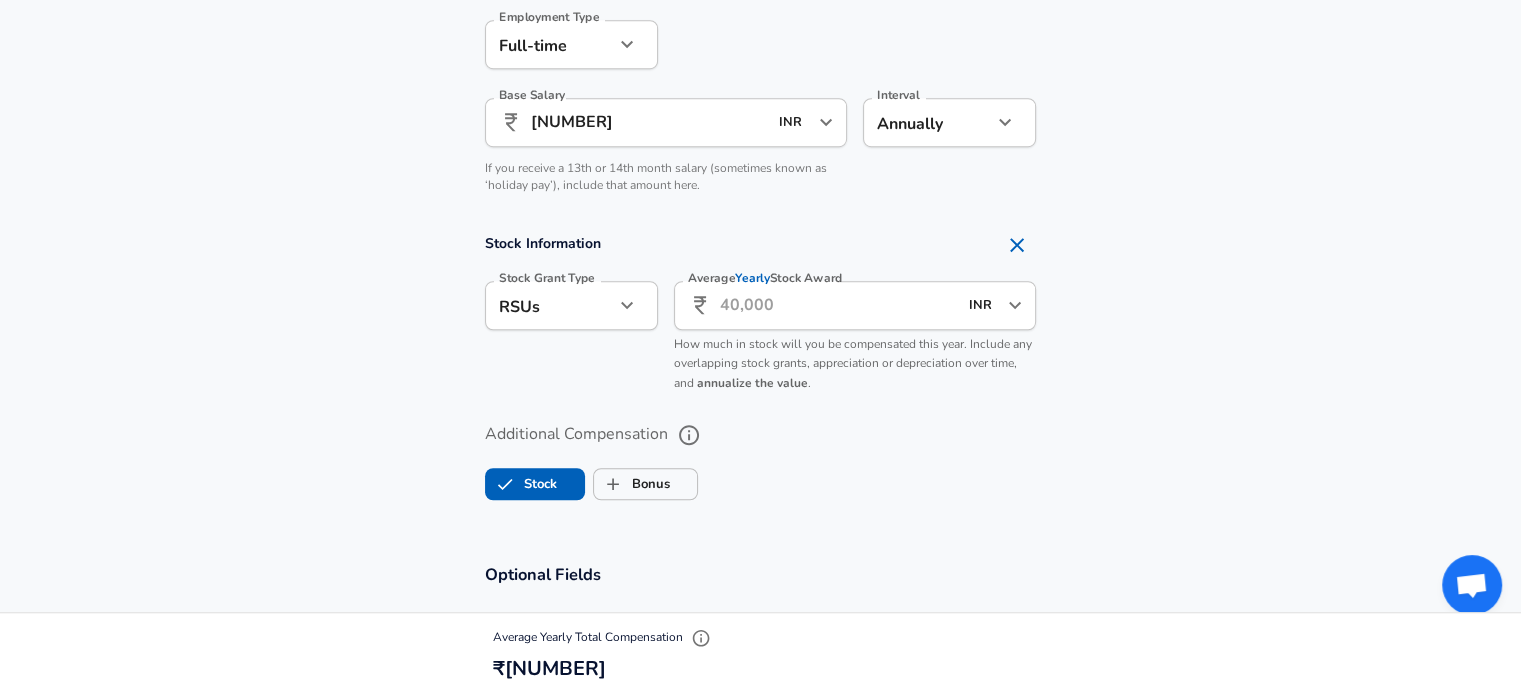 scroll, scrollTop: 1407, scrollLeft: 0, axis: vertical 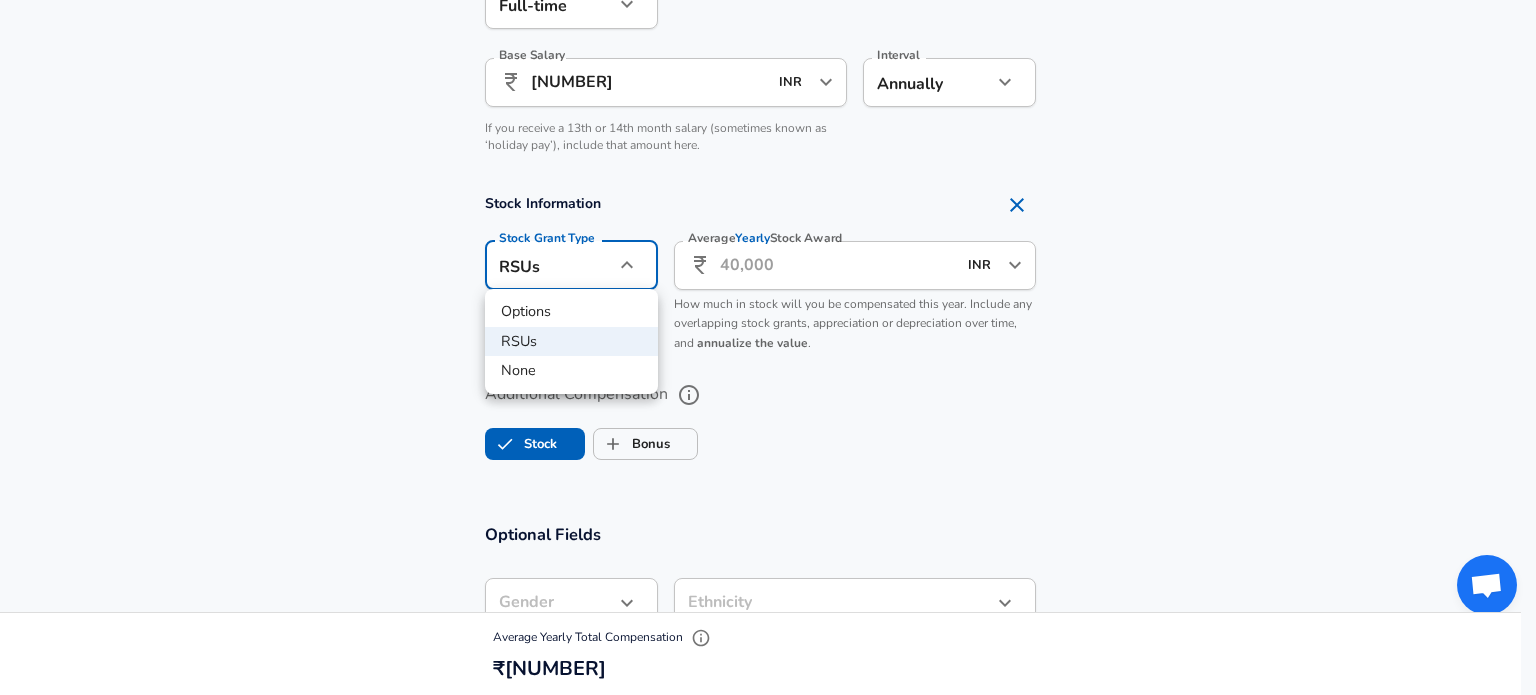 click on "Restart Add Your Salary Upload your offer letter to verify your submission Enhance Privacy and Anonymity Yes Automatically hides specific fields until there are enough submissions to safely display the full details. More Details Based on your submission and the data points that we have already collected, we will automatically hide and anonymize specific fields if there aren't enough data points to remain sufficiently anonymous. Company & Title Information Enter the company you received your offer from Company nCircle Tech Private Limited Company Select the title that closest resembles your official title. This should be similar to the title that was present on your offer letter. Title Software Engineer Title Job Family Software Engineer Job Family Select a Specialization that best fits your role. If you can't find one, select 'Other' to enter a custom specialization Select Specialization Full Stack Full Stack Select Specialization Level L2 Level Work Experience and Location New Offer Employee Yes" at bounding box center (768, -1060) 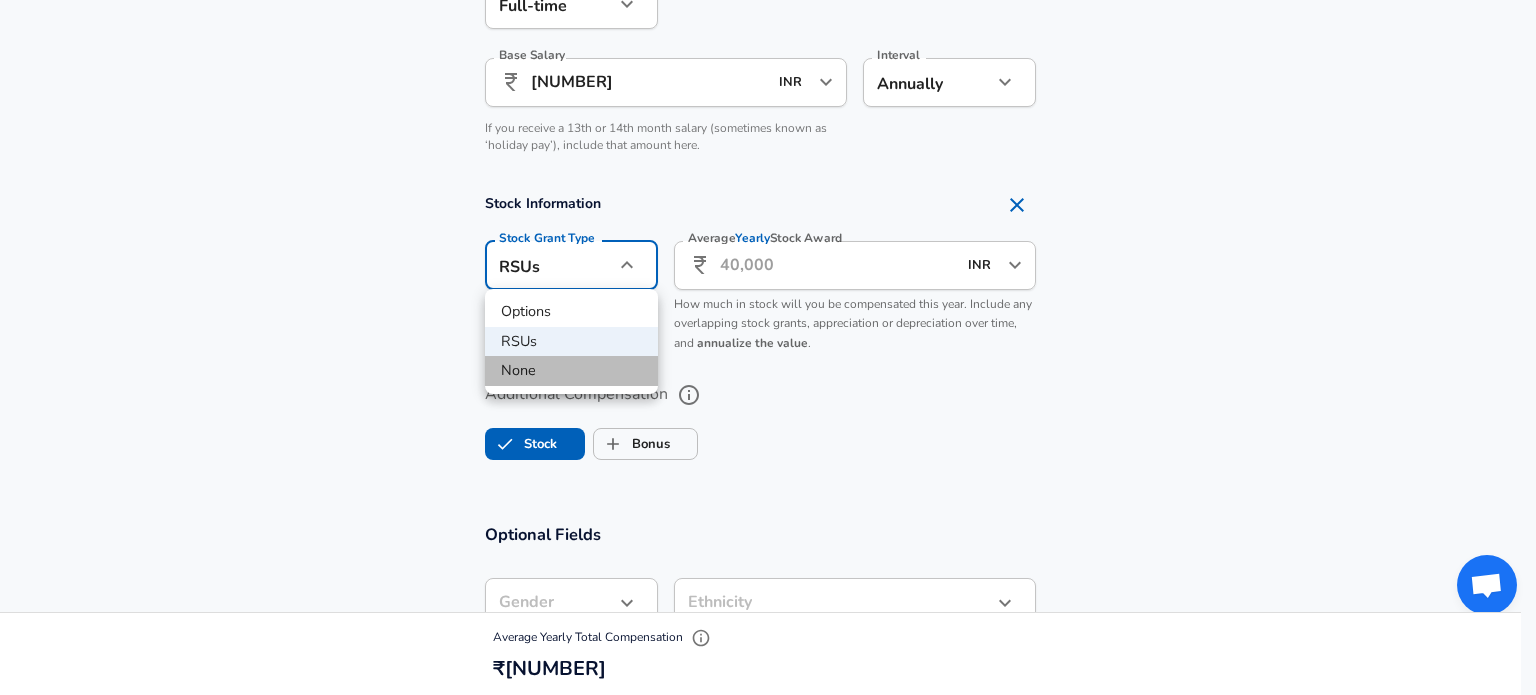 click on "None" at bounding box center (571, 371) 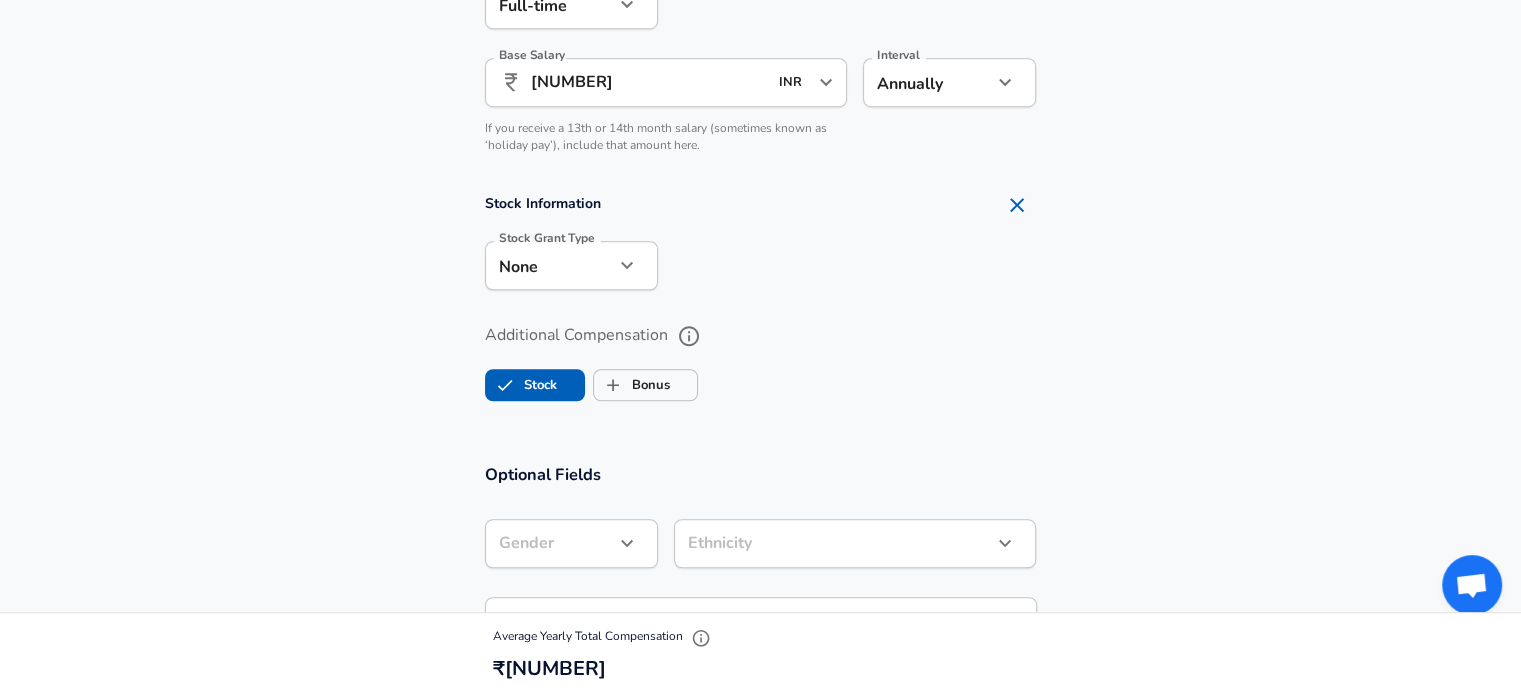 click on "Stock Bonus" at bounding box center [761, 381] 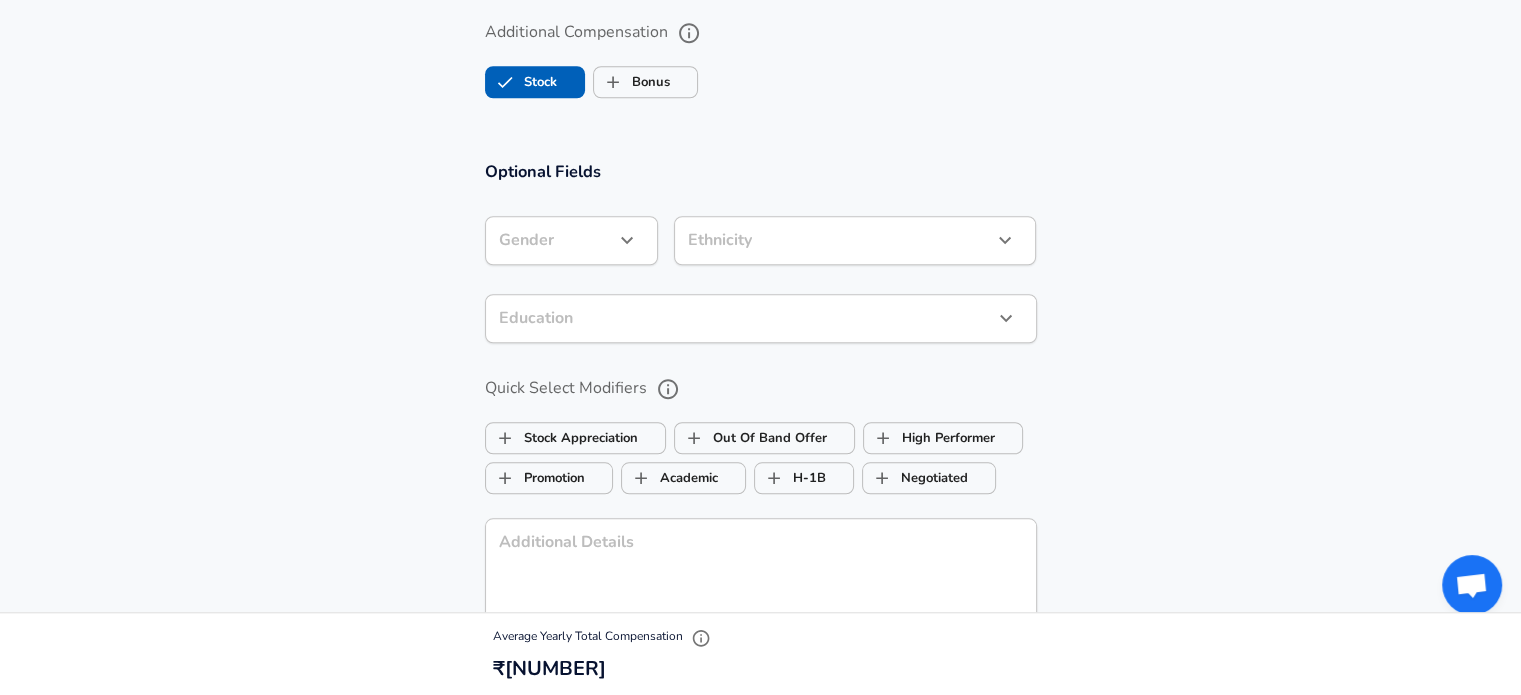 scroll, scrollTop: 1711, scrollLeft: 0, axis: vertical 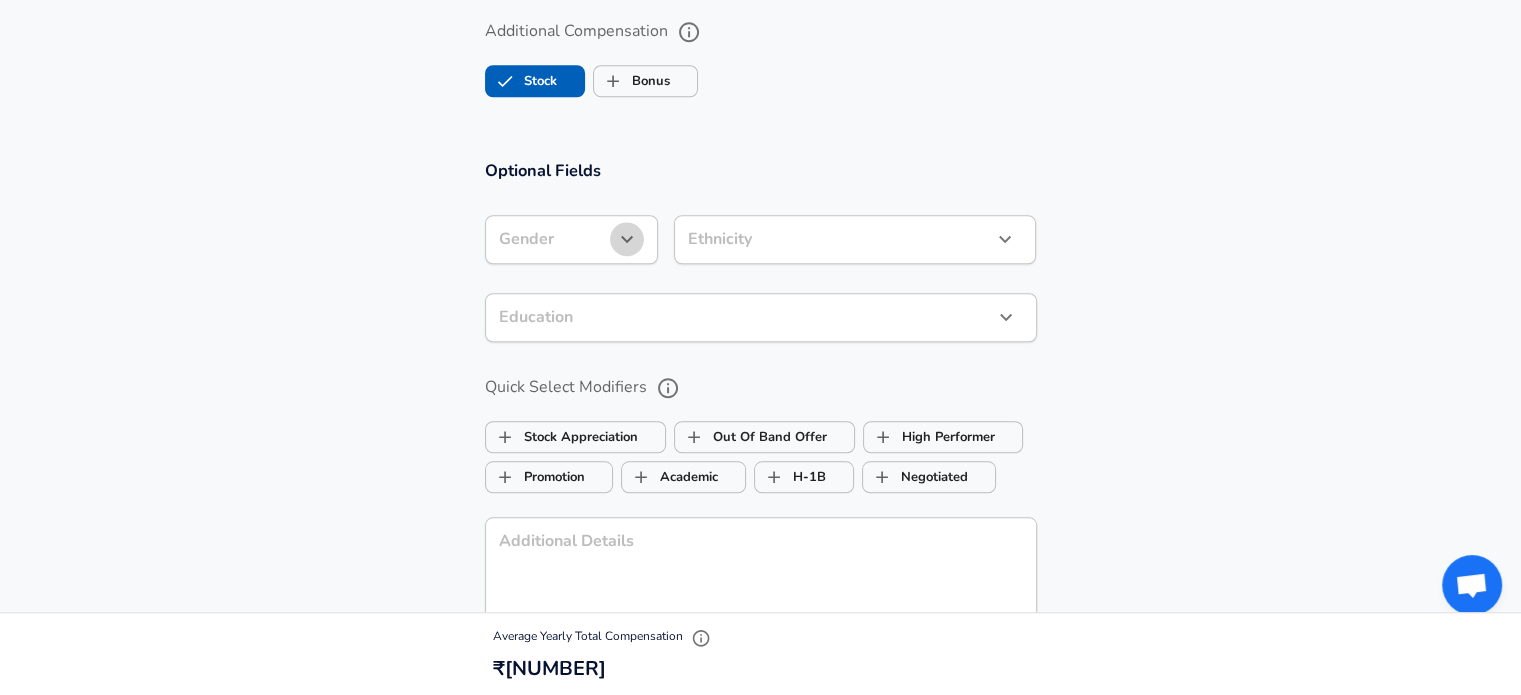click 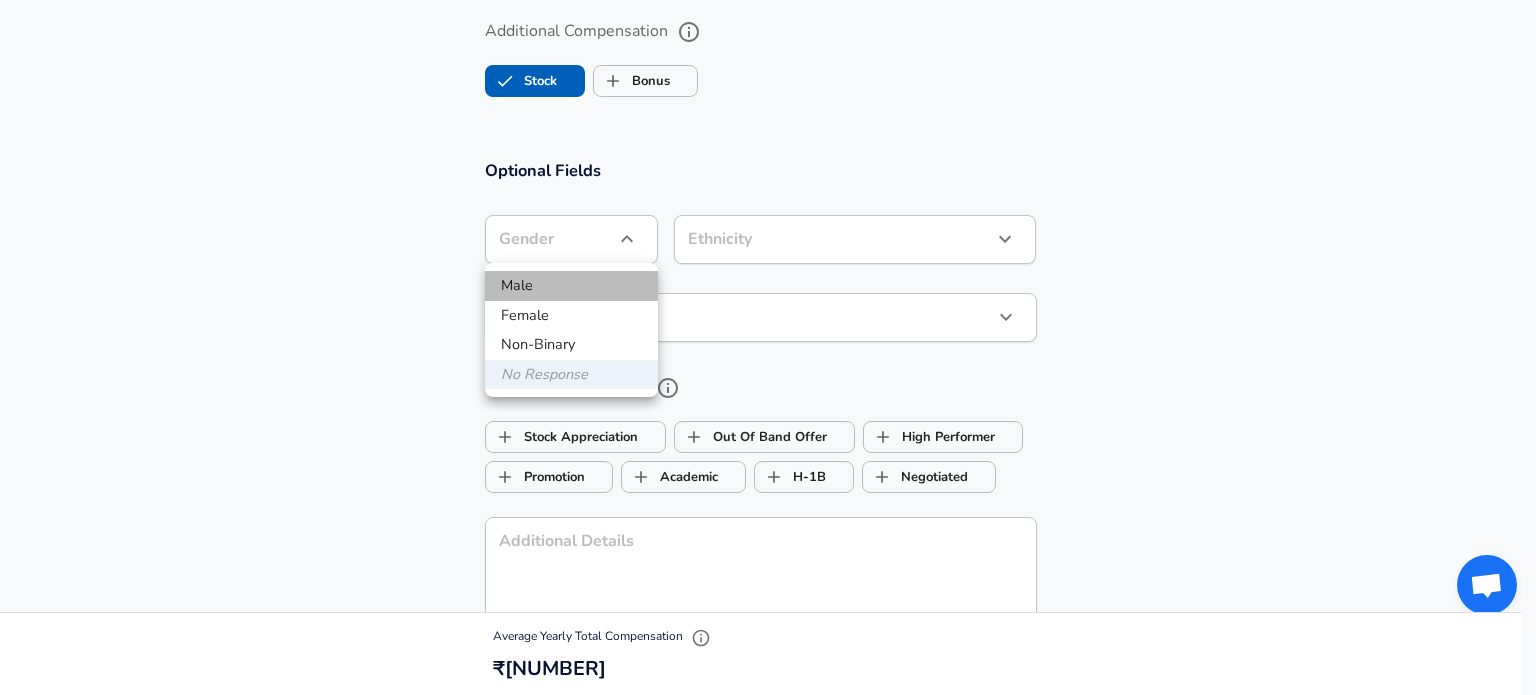 click on "Male" at bounding box center [571, 286] 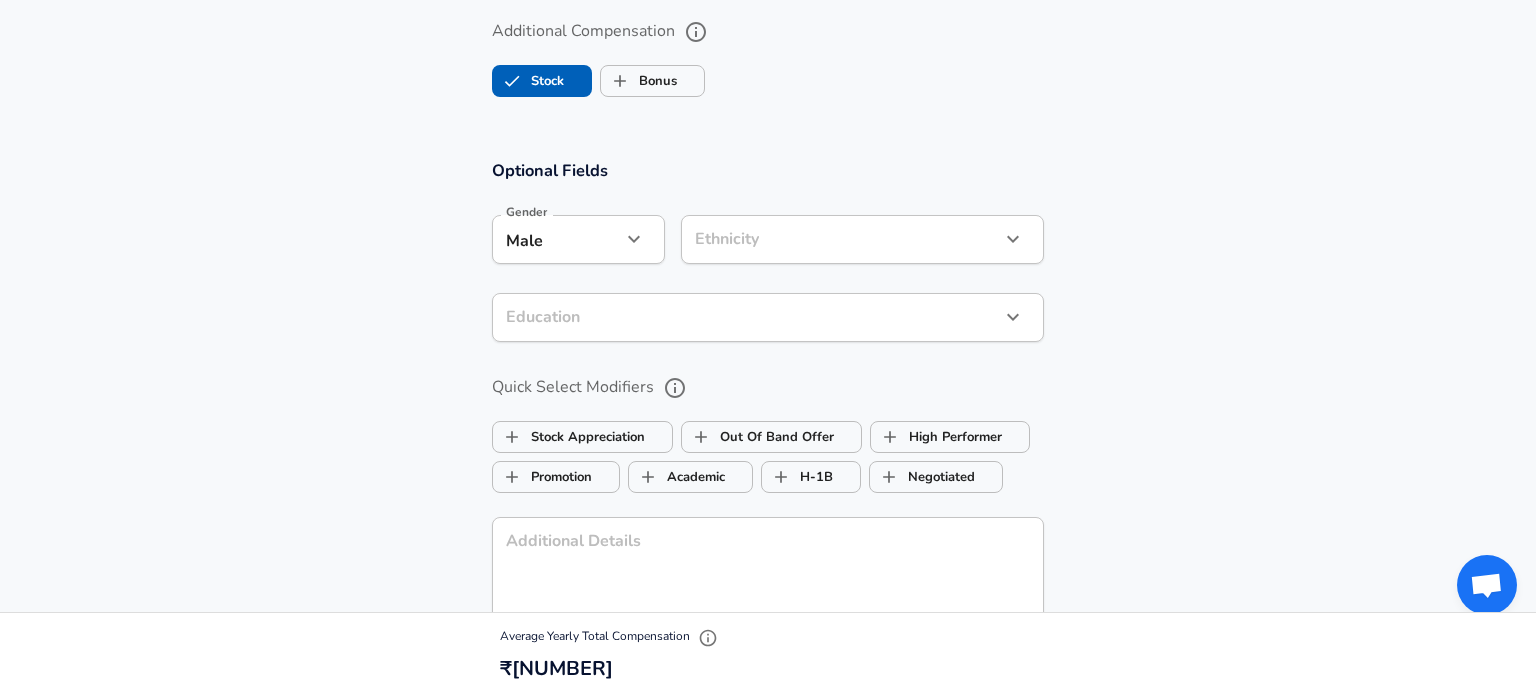 click on "Restart Add Your Salary Upload your offer letter to verify your submission Enhance Privacy and Anonymity Yes Automatically hides specific fields until there are enough submissions to safely display the full details. More Details Based on your submission and the data points that we have already collected, we will automatically hide and anonymize specific fields if there aren't enough data points to remain sufficiently anonymous. Company & Title Information Enter the company you received your offer from Company nCircle Tech Private Limited Company Select the title that closest resembles your official title. This should be similar to the title that was present on your offer letter. Title Software Engineer Title Job Family Software Engineer Job Family Select a Specialization that best fits your role. If you can't find one, select 'Other' to enter a custom specialization Select Specialization Full Stack Full Stack Select Specialization Level L2 Level Work Experience and Location New Offer Employee Yes" at bounding box center [768, -1364] 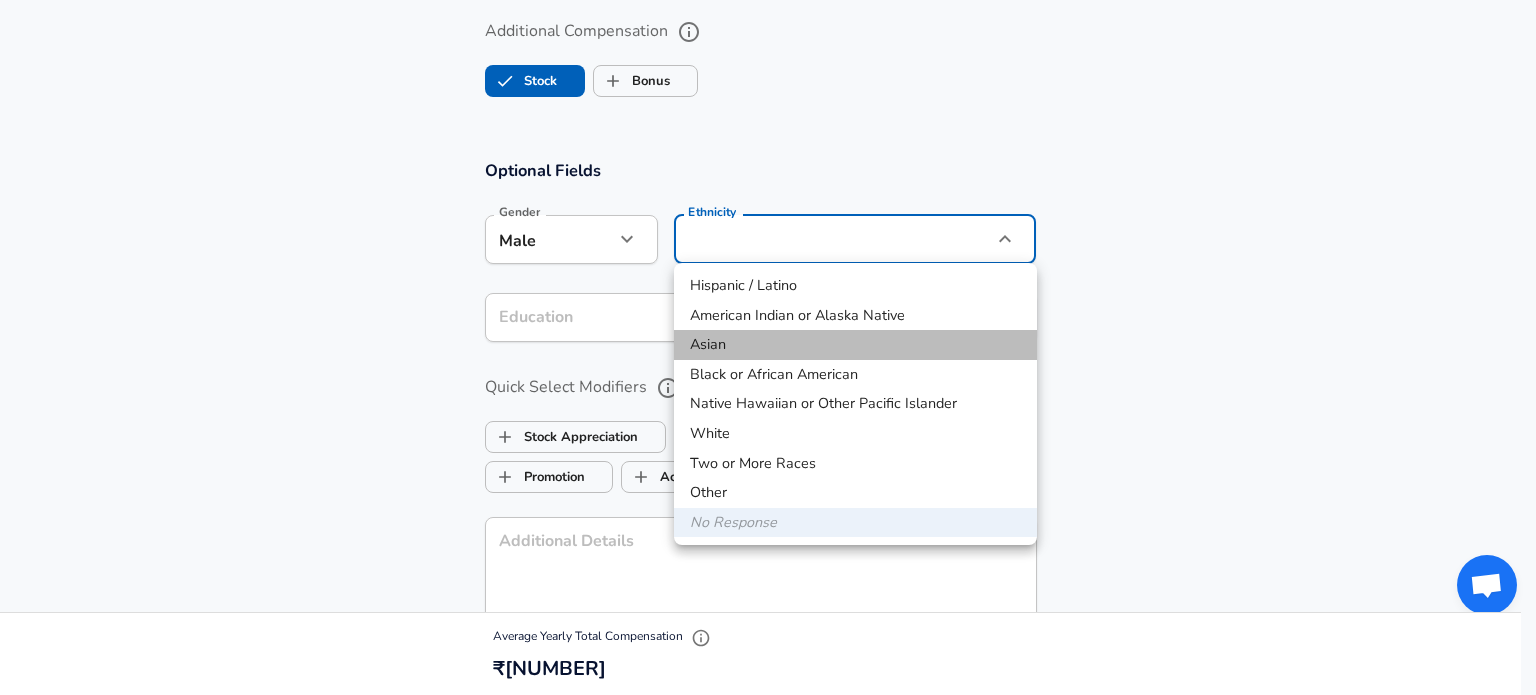 click on "Asian" at bounding box center [855, 345] 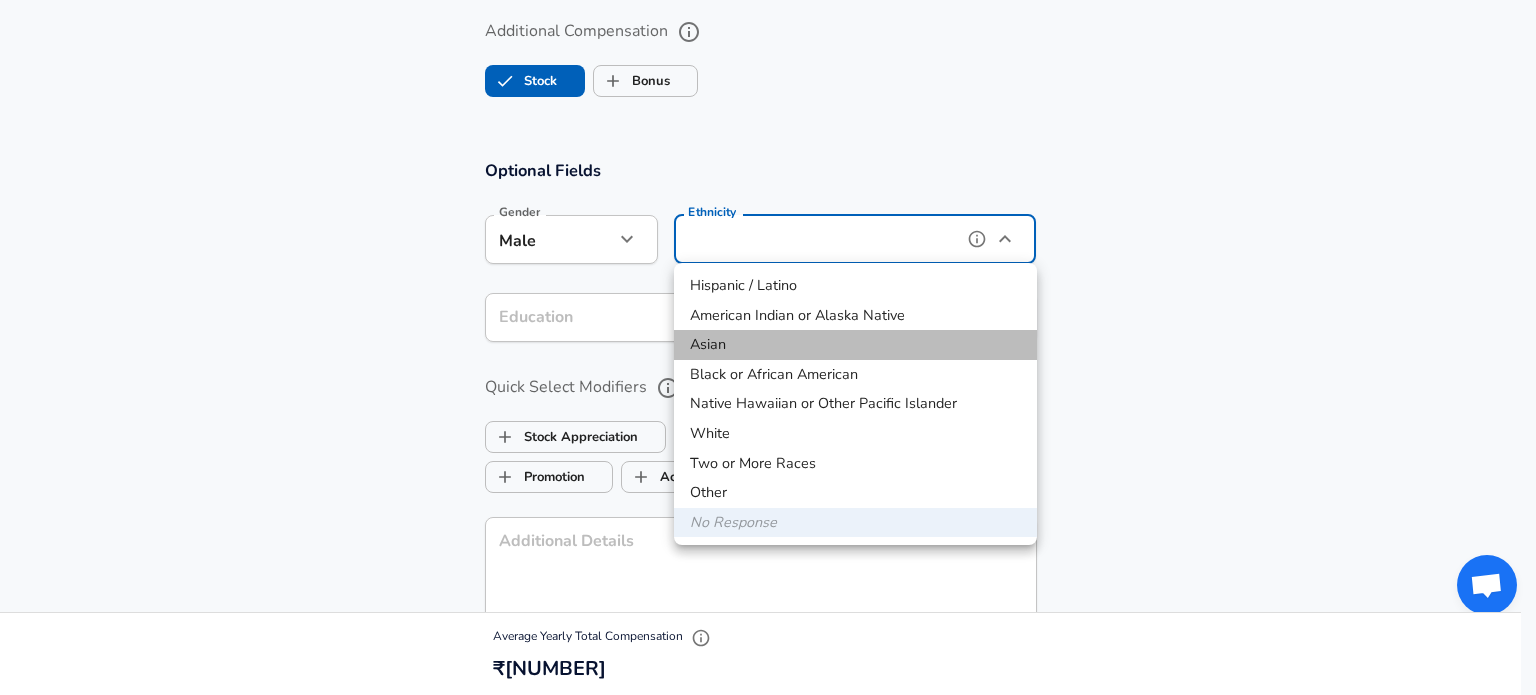 type on "Asian" 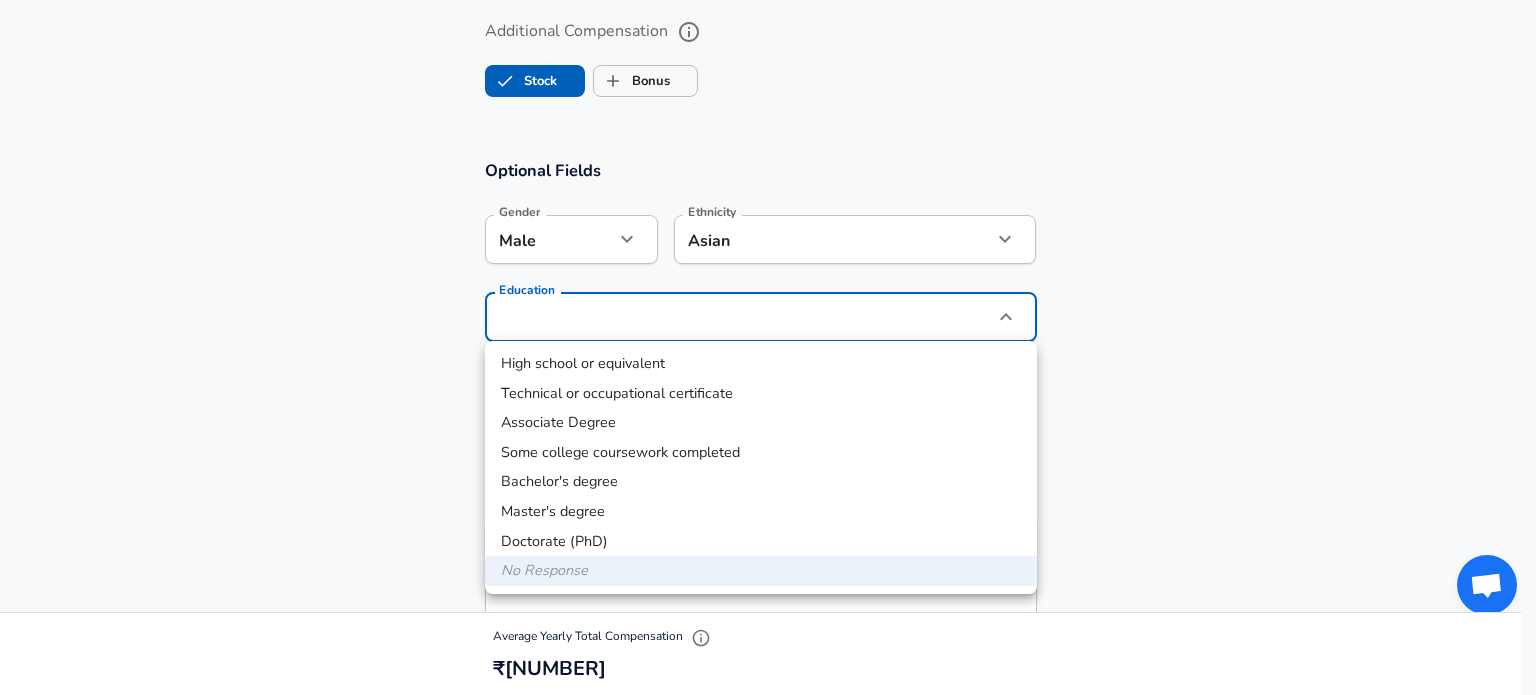 click on "Restart Add Your Salary Upload your offer letter to verify your submission Enhance Privacy and Anonymity Yes Automatically hides specific fields until there are enough submissions to safely display the full details. More Details Based on your submission and the data points that we have already collected, we will automatically hide and anonymize specific fields if there aren't enough data points to remain sufficiently anonymous. Company & Title Information Enter the company you received your offer from Company nCircle Tech Private Limited Company Select the title that closest resembles your official title. This should be similar to the title that was present on your offer letter. Title Software Engineer Title Job Family Software Engineer Job Family Select a Specialization that best fits your role. If you can't find one, select 'Other' to enter a custom specialization Select Specialization Full Stack Full Stack Select Specialization Level L2 Level Work Experience and Location New Offer Employee Yes" at bounding box center [768, -1364] 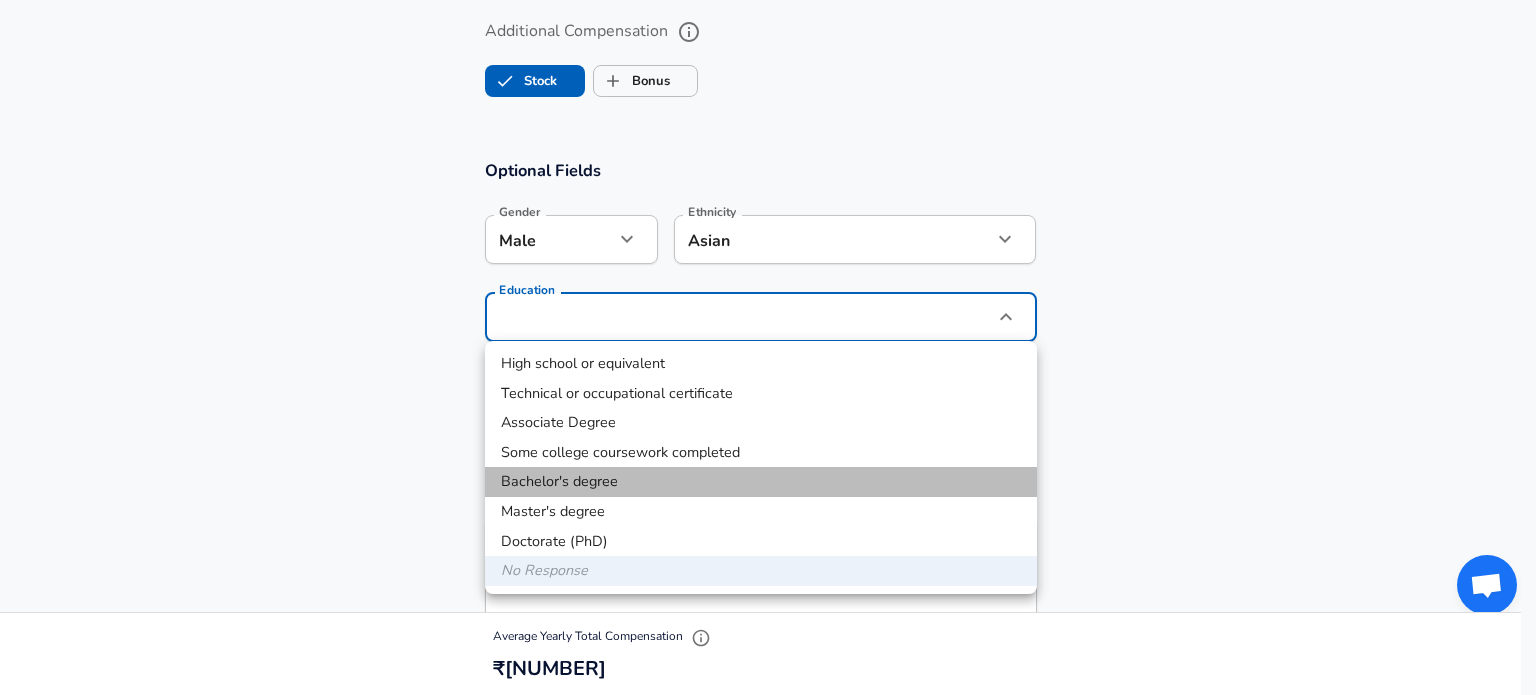 click on "Bachelor's degree" at bounding box center (761, 482) 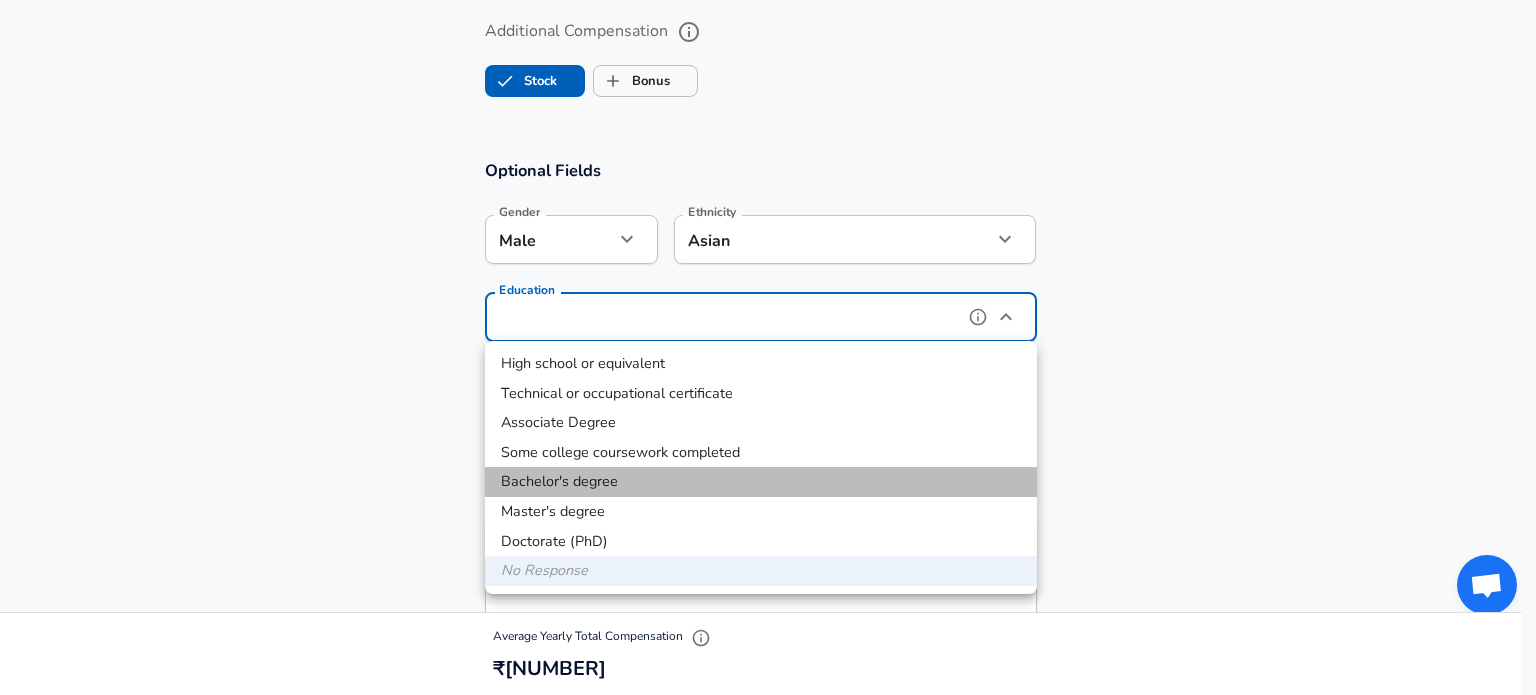type on "Bachelors degree" 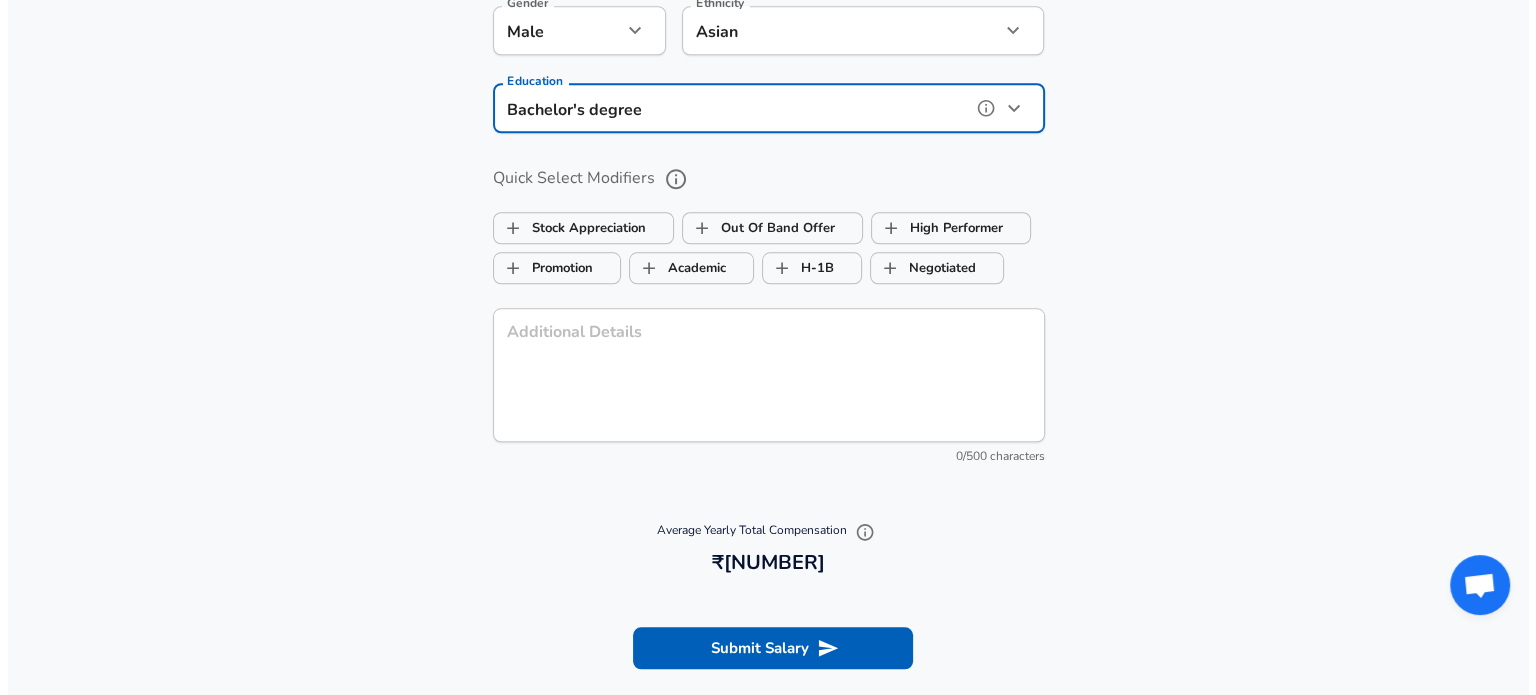 scroll, scrollTop: 1935, scrollLeft: 0, axis: vertical 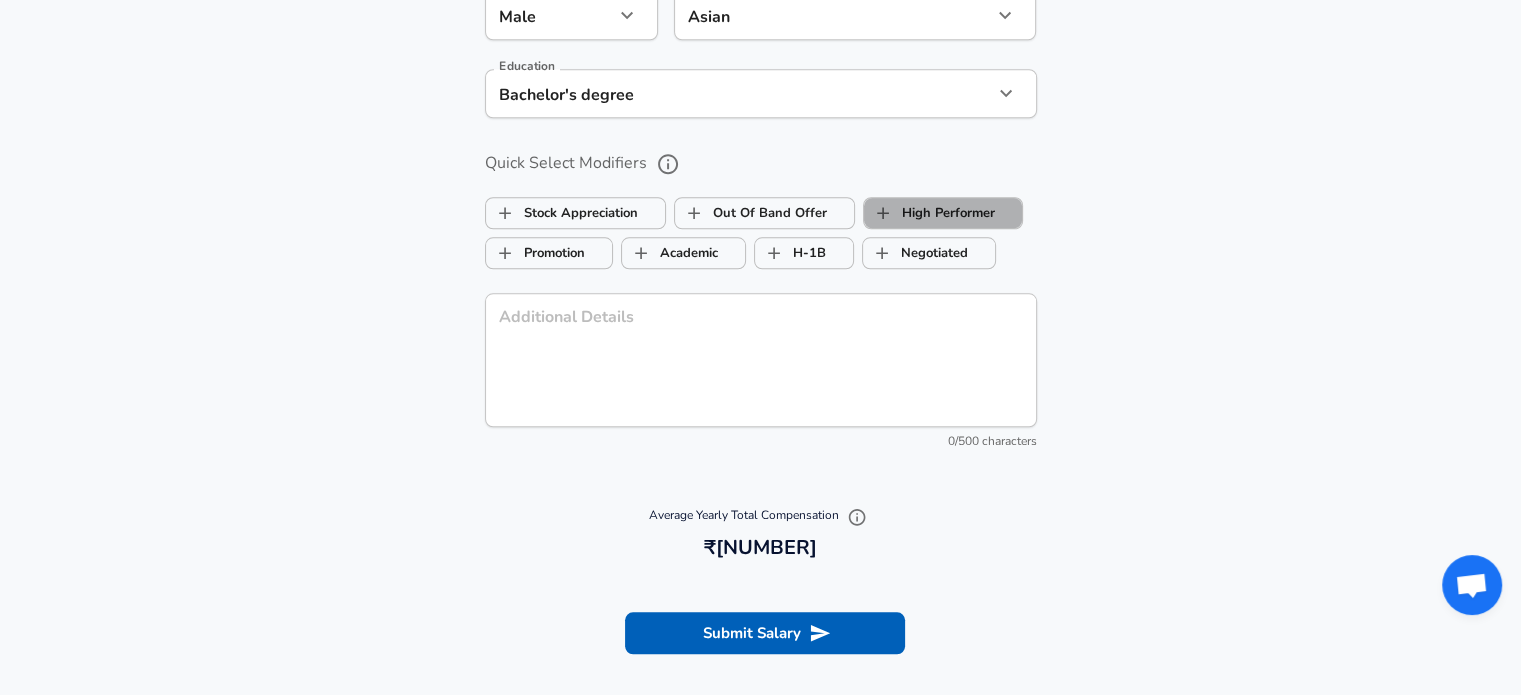 click on "High Performer" at bounding box center [929, 213] 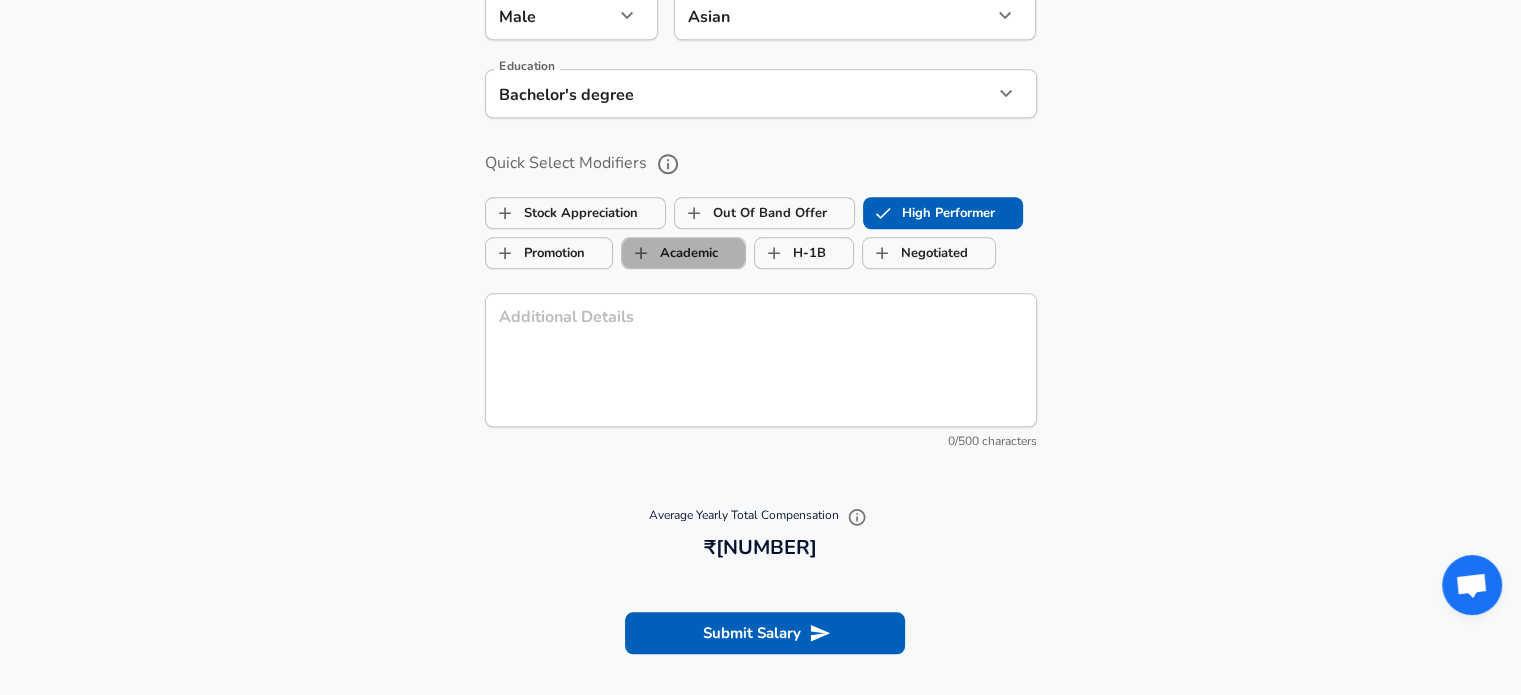 click on "Academic" at bounding box center [670, 253] 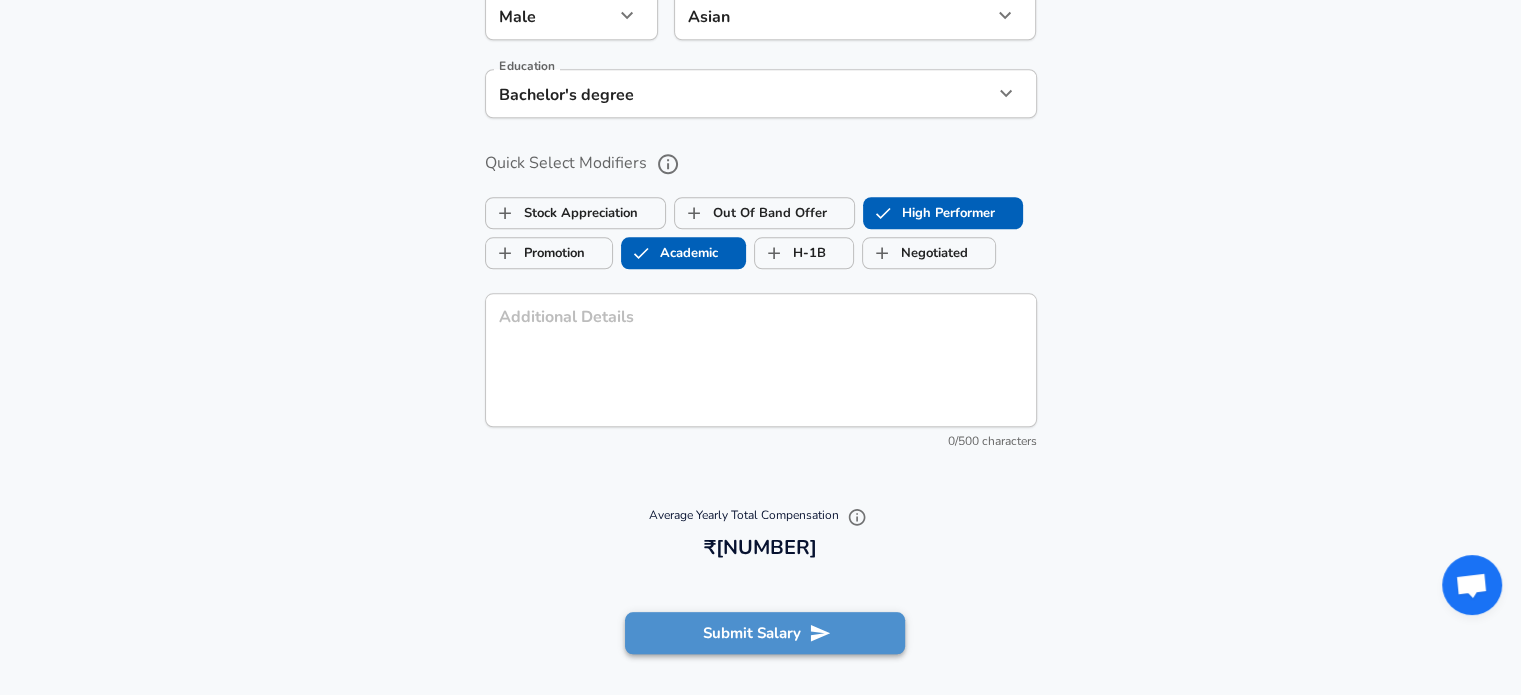 click on "Submit Salary" at bounding box center [765, 633] 